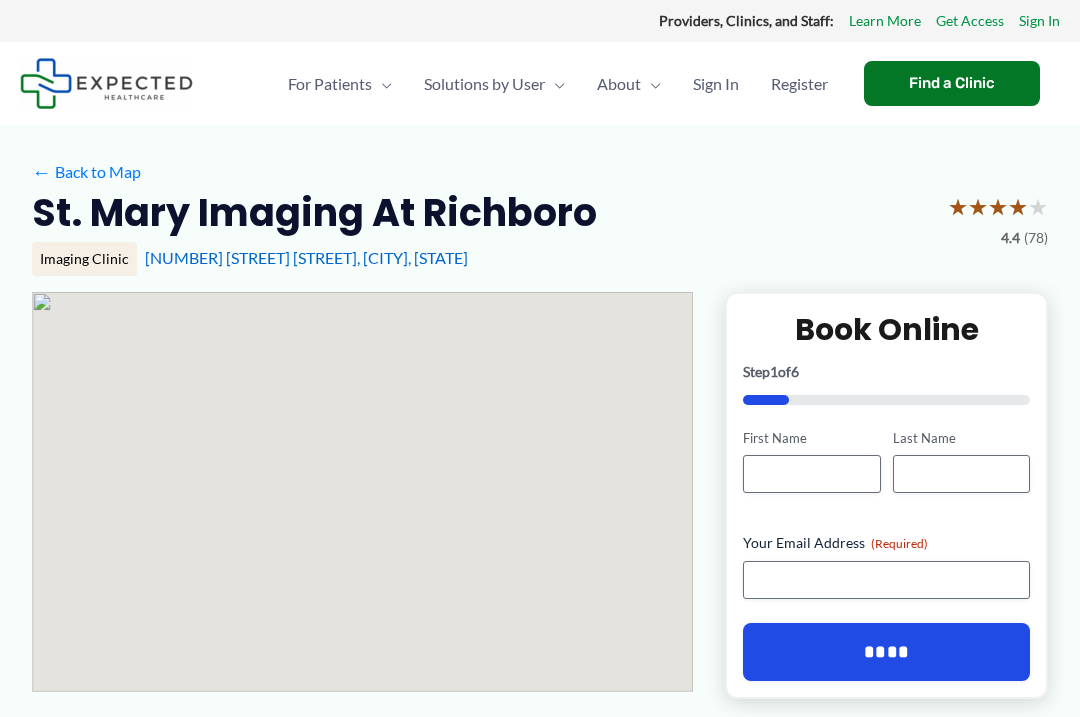 scroll, scrollTop: 0, scrollLeft: 0, axis: both 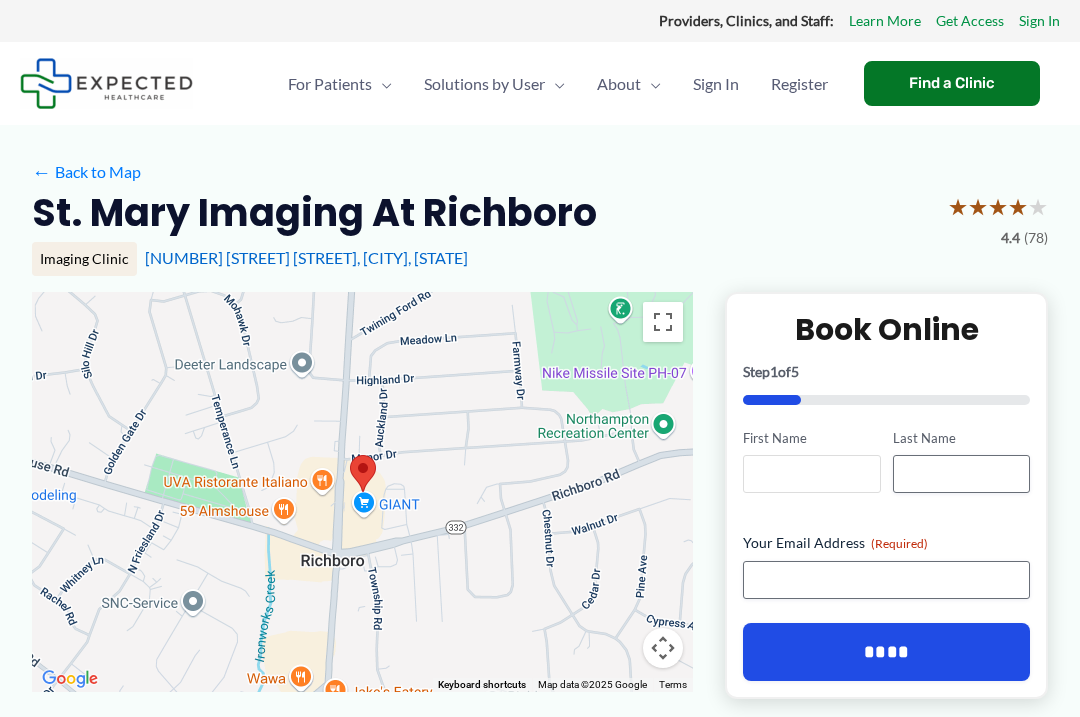 click on "First Name" at bounding box center [811, 474] 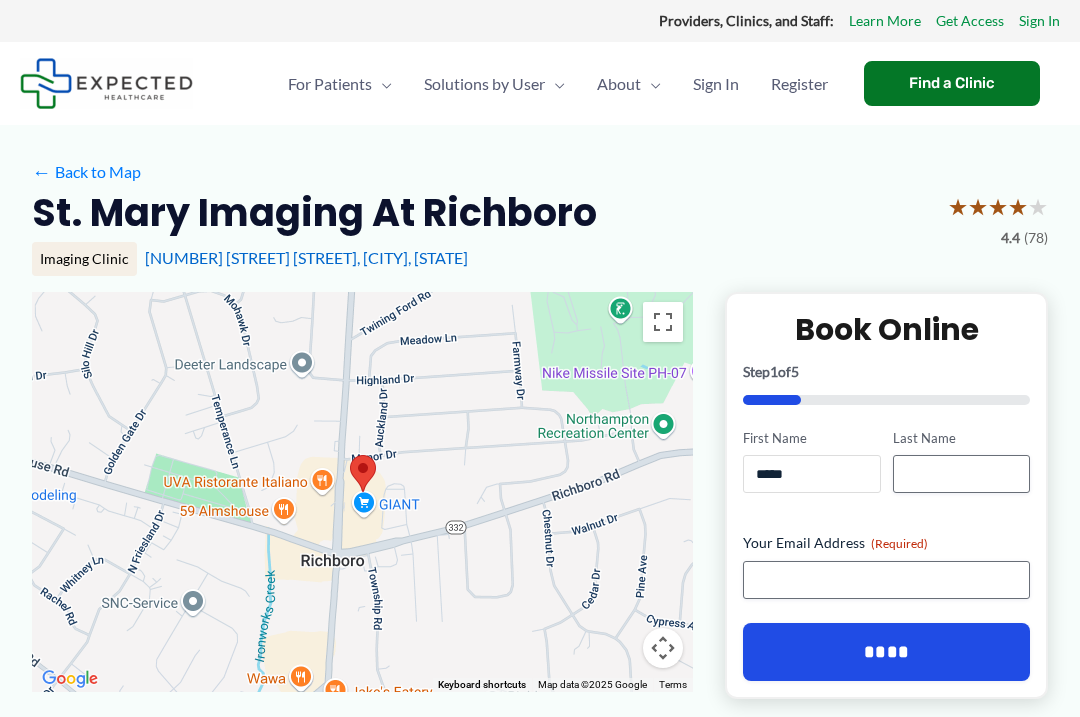 type on "*****" 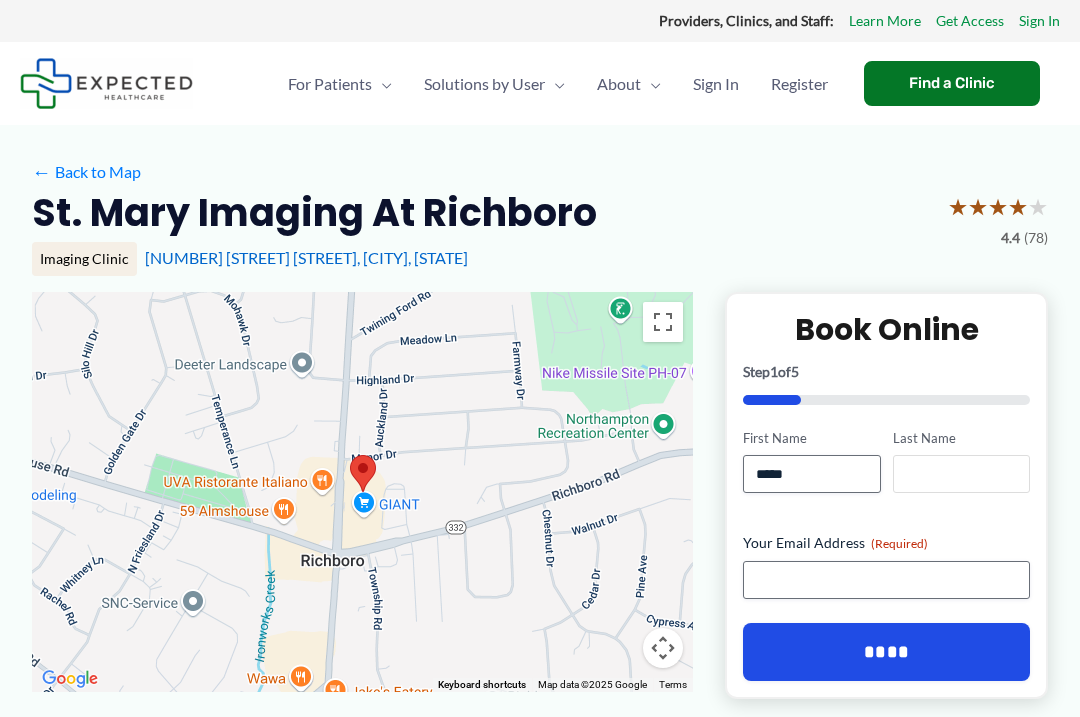 click on "Last Name" at bounding box center [961, 474] 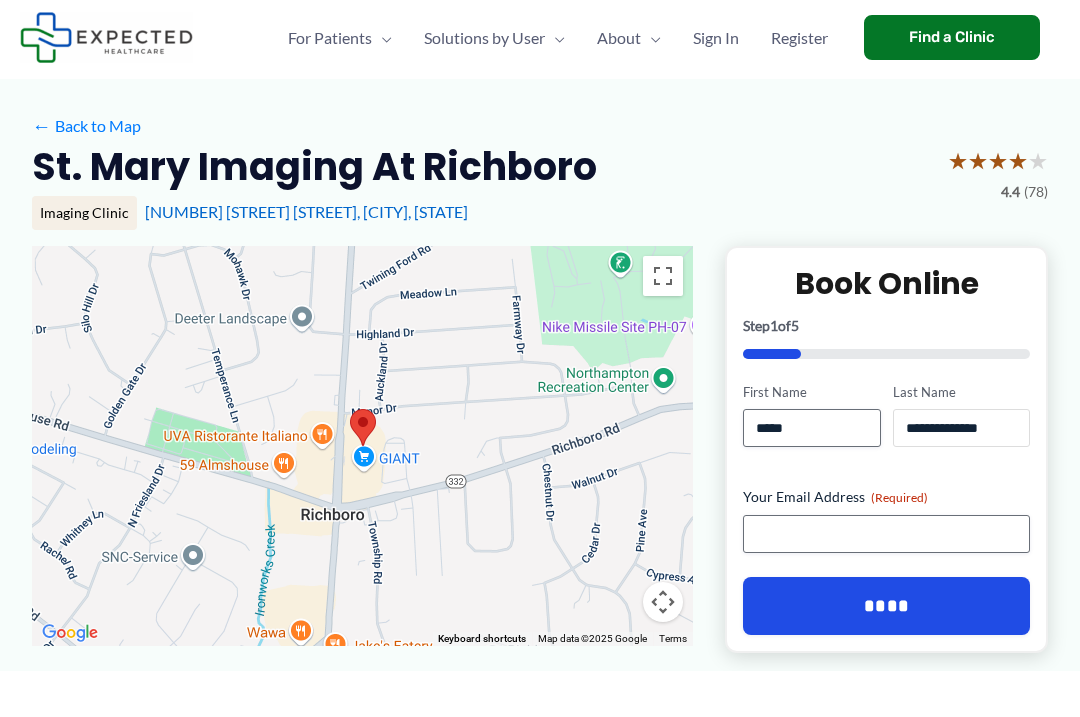 type on "**********" 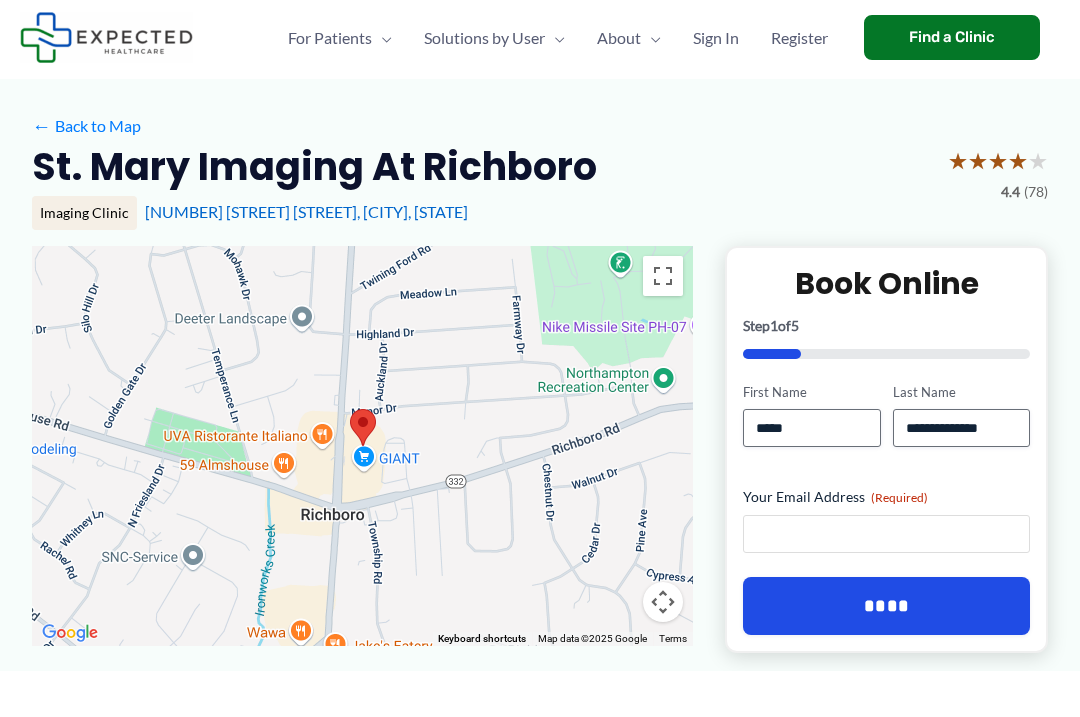 click on "Your Email Address (Required)" at bounding box center [886, 580] 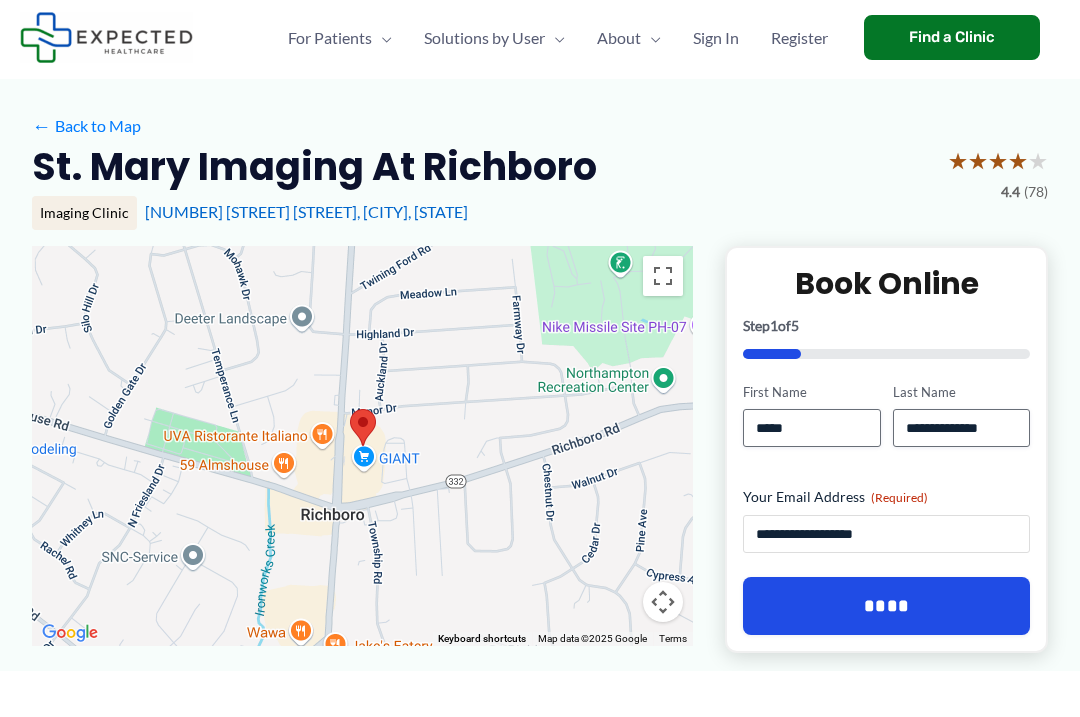 type on "**********" 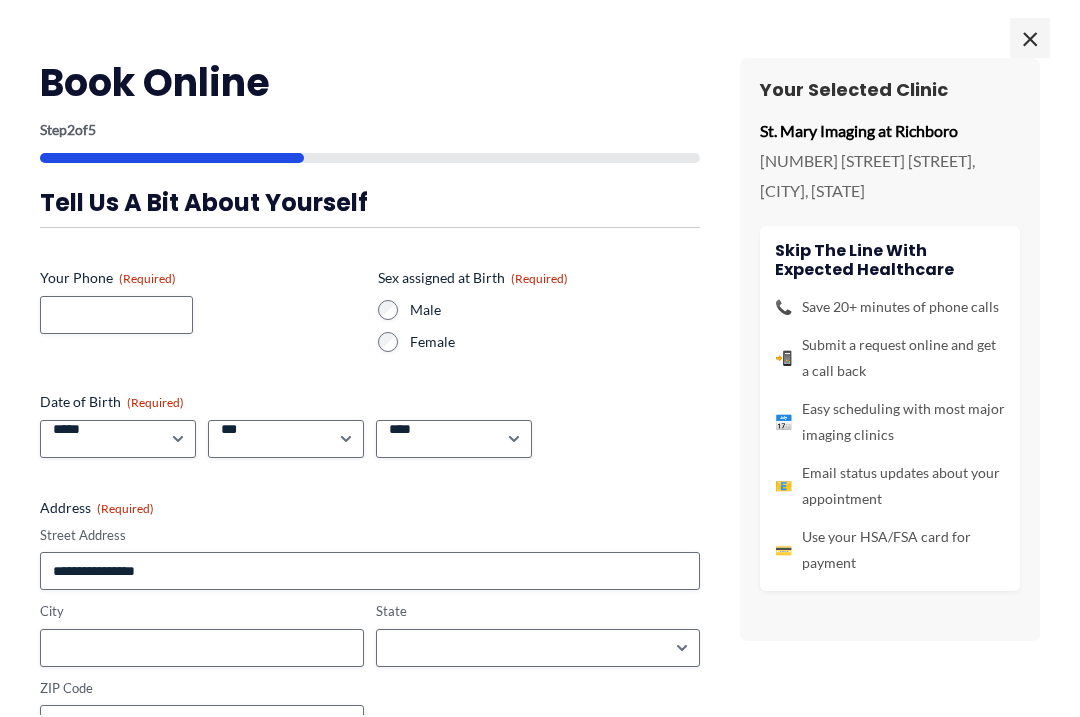 scroll, scrollTop: 14, scrollLeft: 0, axis: vertical 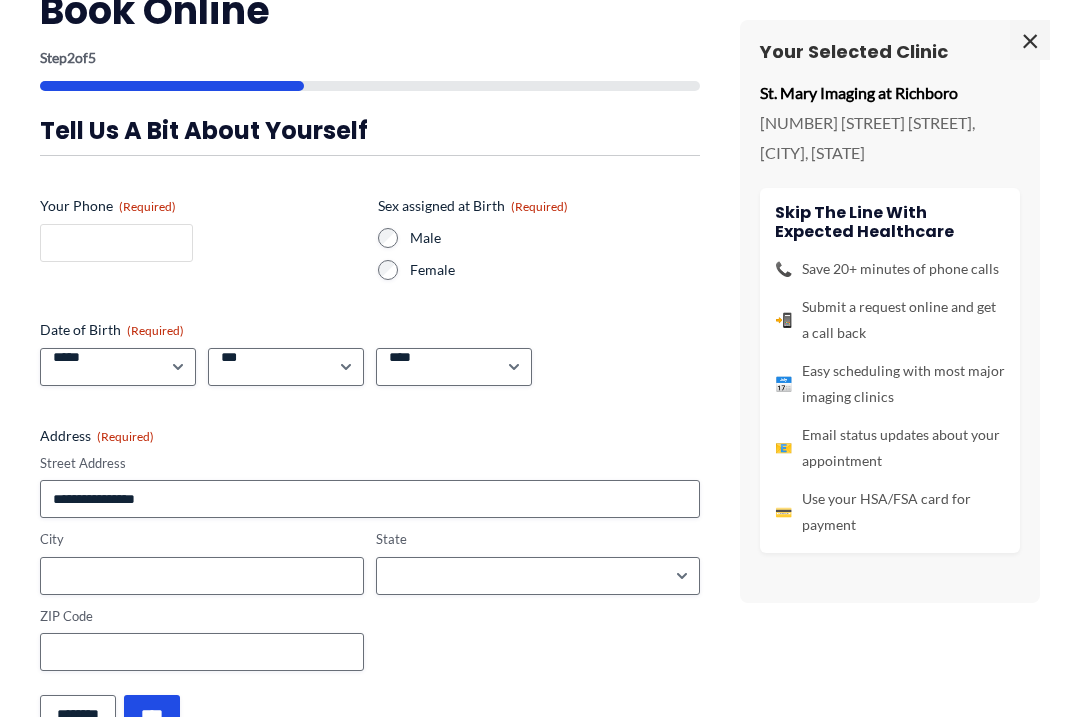 click on "Your Phone (Required)" at bounding box center (116, 243) 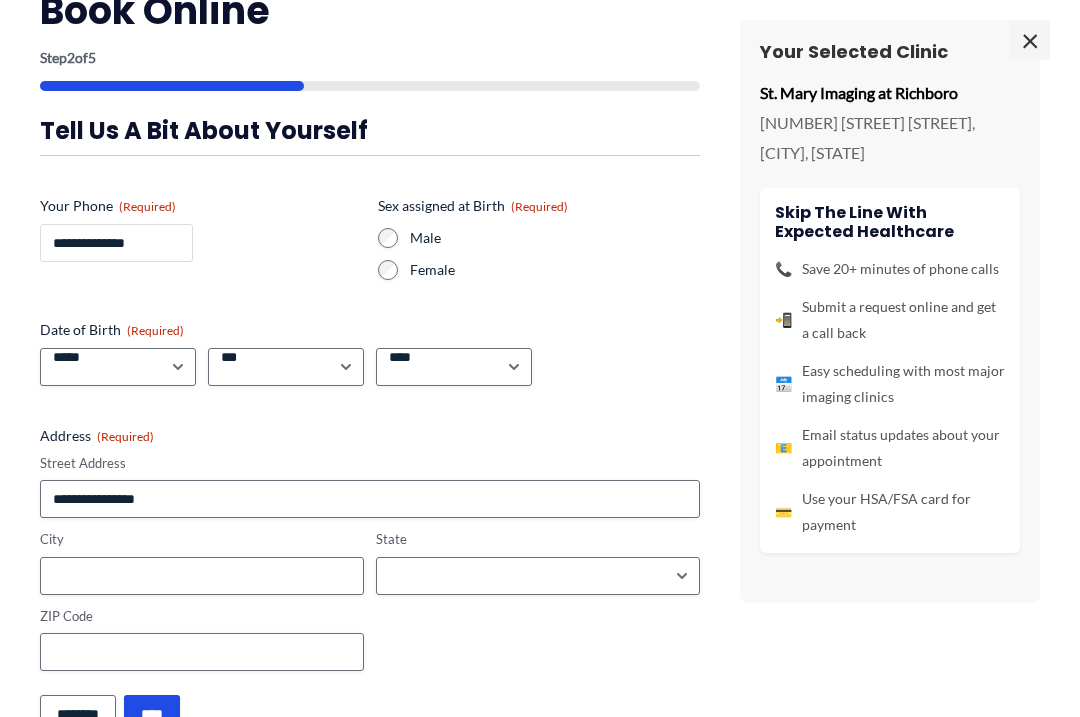 scroll, scrollTop: 69, scrollLeft: 0, axis: vertical 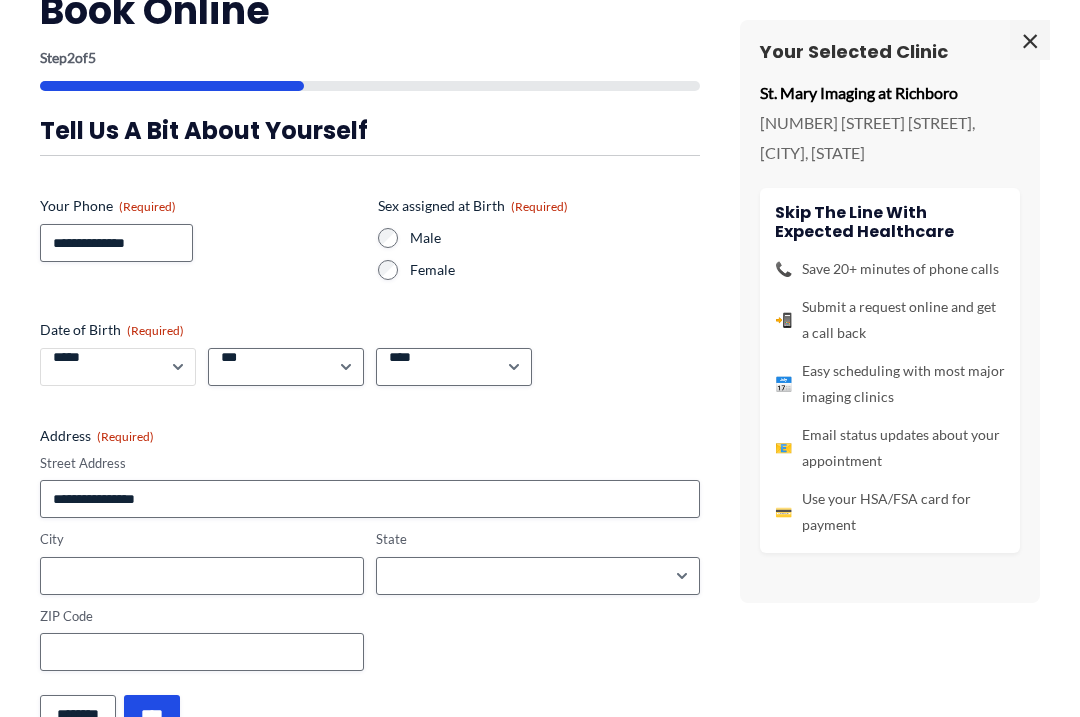 click on "***** * * * * * * * * * ** ** **" at bounding box center (118, 367) 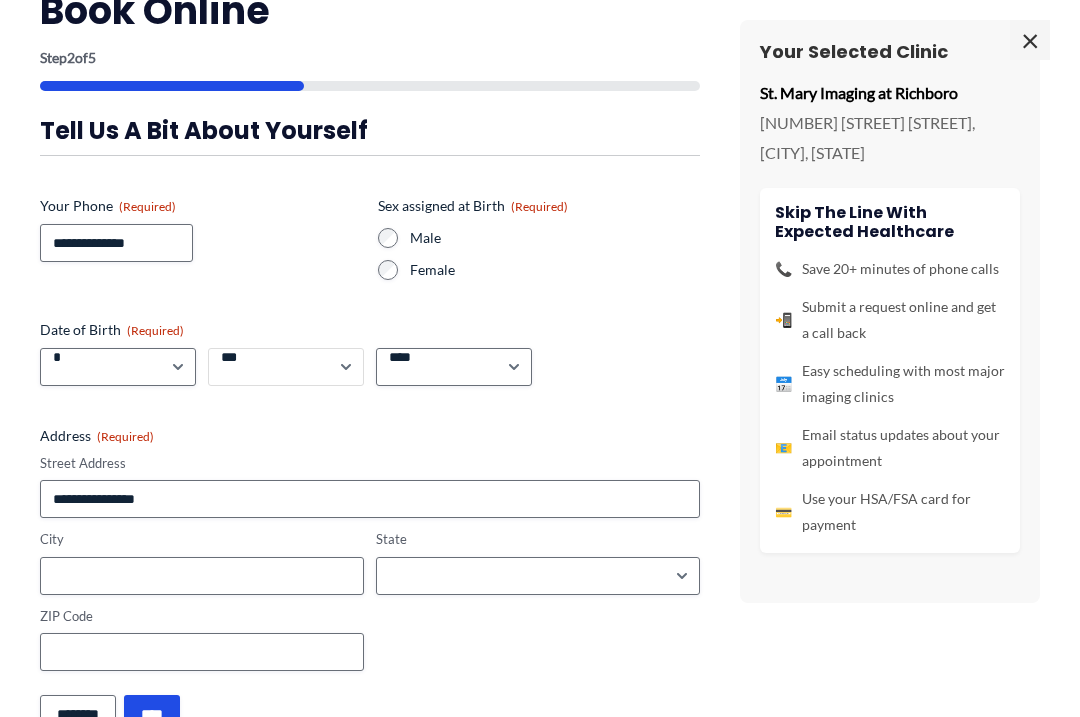 click on "*** * * * * * * * * * ** ** ** ** ** ** ** ** ** ** ** ** ** ** ** ** ** ** ** ** ** **" at bounding box center [286, 367] 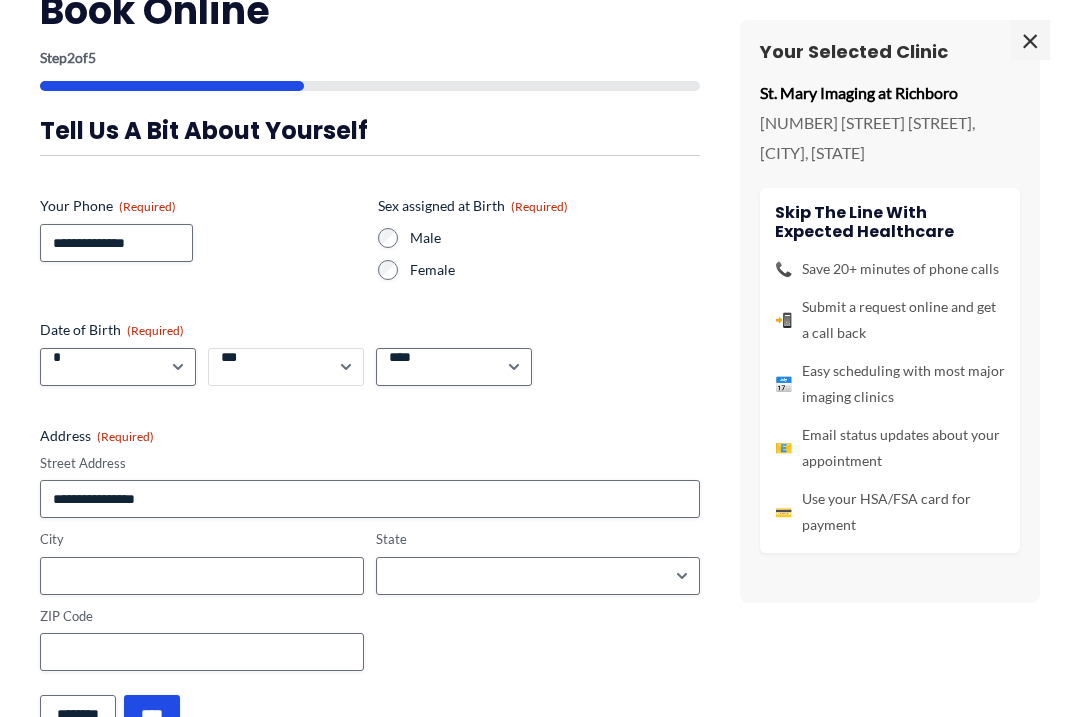 click on "*** * * * * * * * * * ** ** ** ** ** ** ** ** ** ** ** ** ** ** ** ** ** ** ** ** ** **" at bounding box center (286, 367) 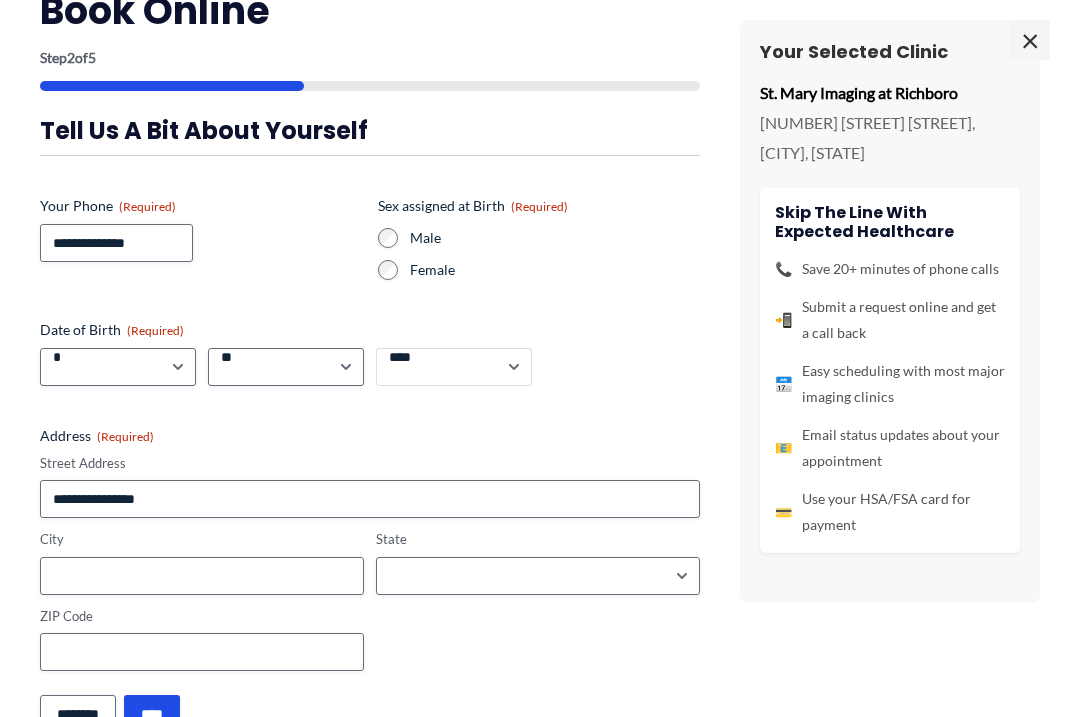 click on "**** **** **** **** **** **** **** **** **** **** **** **** **** **** **** **** **** **** **** **** **** **** **** **** **** **** **** **** **** **** **** **** **** **** **** **** **** **** **** **** **** **** **** **** **** **** **** **** **** **** **** **** **** **** **** **** **** **** **** **** **** **** **** **** **** **** **** **** **** **** **** **** **** **** **** **** **** **** **** **** **** **** **** **** **** **** **** **** **** **** **** **** **** **** **** **** **** **** **** **** **** **** **** **** **** **** **** ****" at bounding box center (454, 367) 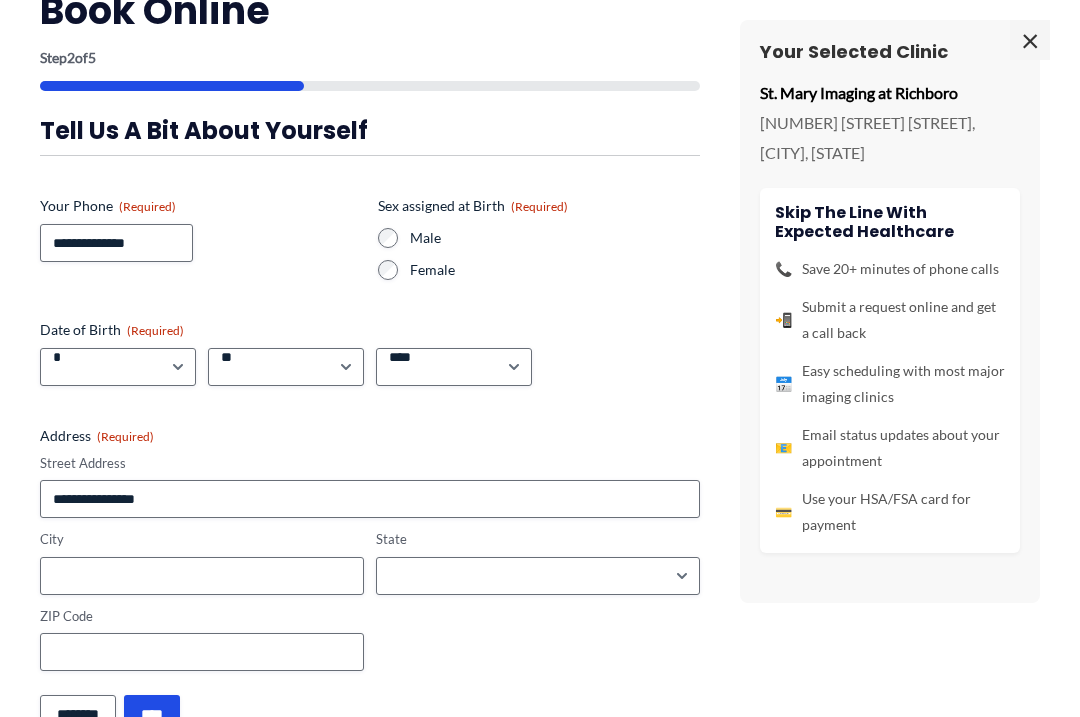 click on "Month ***** * * * * * * * * * ** ** ** Day *** * * * * * * * * * ** ** ** ** ** ** ** ** ** ** ** ** ** ** ** ** ** ** ** ** ** ** Year **** **** **** **** **** **** **** **** **** **** **** **** **** **** **** **** **** **** **** **** **** **** **** **** **** **** **** **** **** **** **** **** **** **** **** **** **** **** **** **** **** **** **** **** **** **** **** **** **** **** **** **** **** **** **** **** **** **** **** **** **** **** **** **** **** **** **** **** **** **** **** **** **** **** **** **** **** **** **** **** **** **** **** **** **** **** **** **** **** **** **** **** **** **** **** **** **** **** **** **** **** **** **** **** **** **** **** ****" at bounding box center [370, 367] 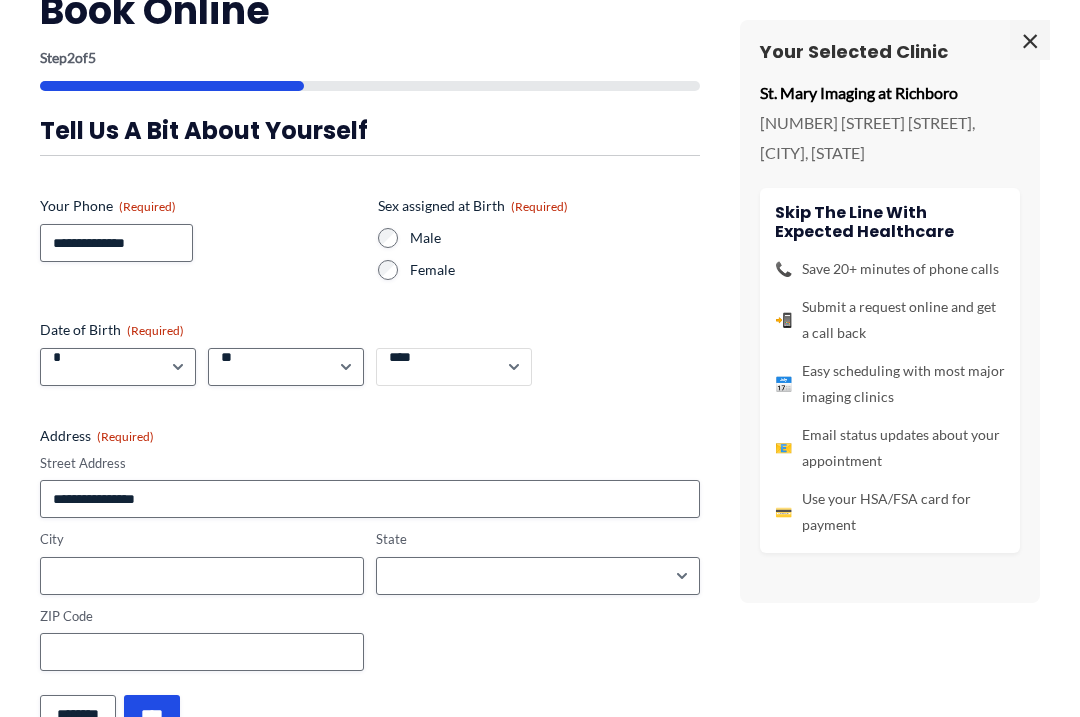 click on "**** **** **** **** **** **** **** **** **** **** **** **** **** **** **** **** **** **** **** **** **** **** **** **** **** **** **** **** **** **** **** **** **** **** **** **** **** **** **** **** **** **** **** **** **** **** **** **** **** **** **** **** **** **** **** **** **** **** **** **** **** **** **** **** **** **** **** **** **** **** **** **** **** **** **** **** **** **** **** **** **** **** **** **** **** **** **** **** **** **** **** **** **** **** **** **** **** **** **** **** **** **** **** **** **** **** **** ****" at bounding box center [454, 367] 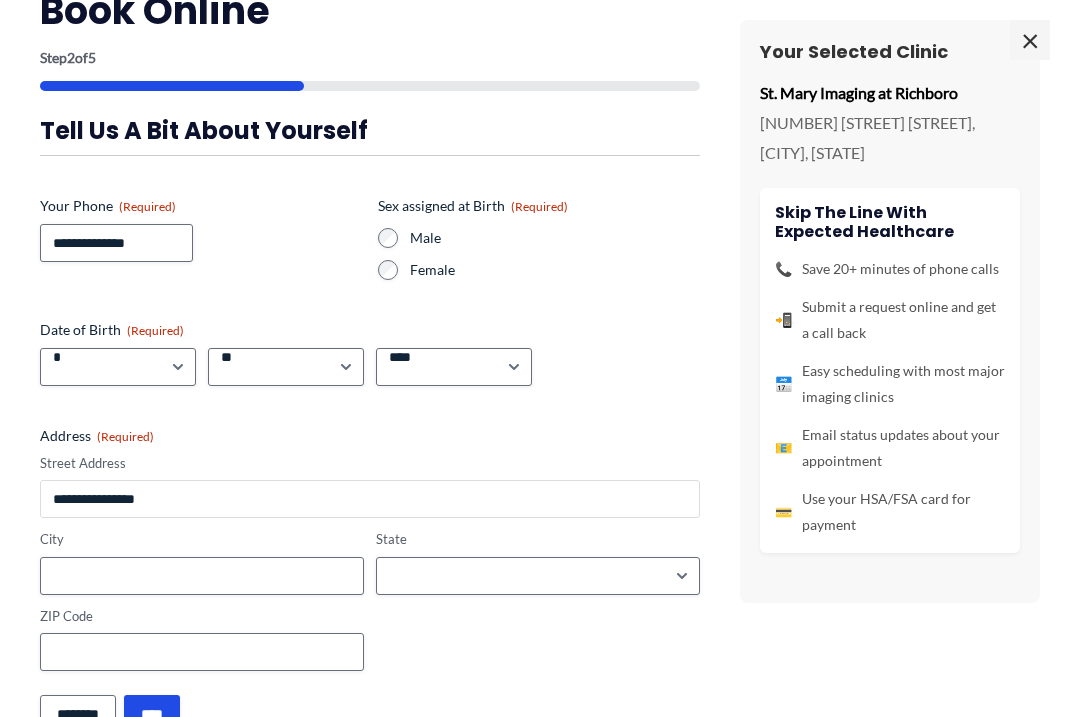 click on "Street Address" at bounding box center (370, 499) 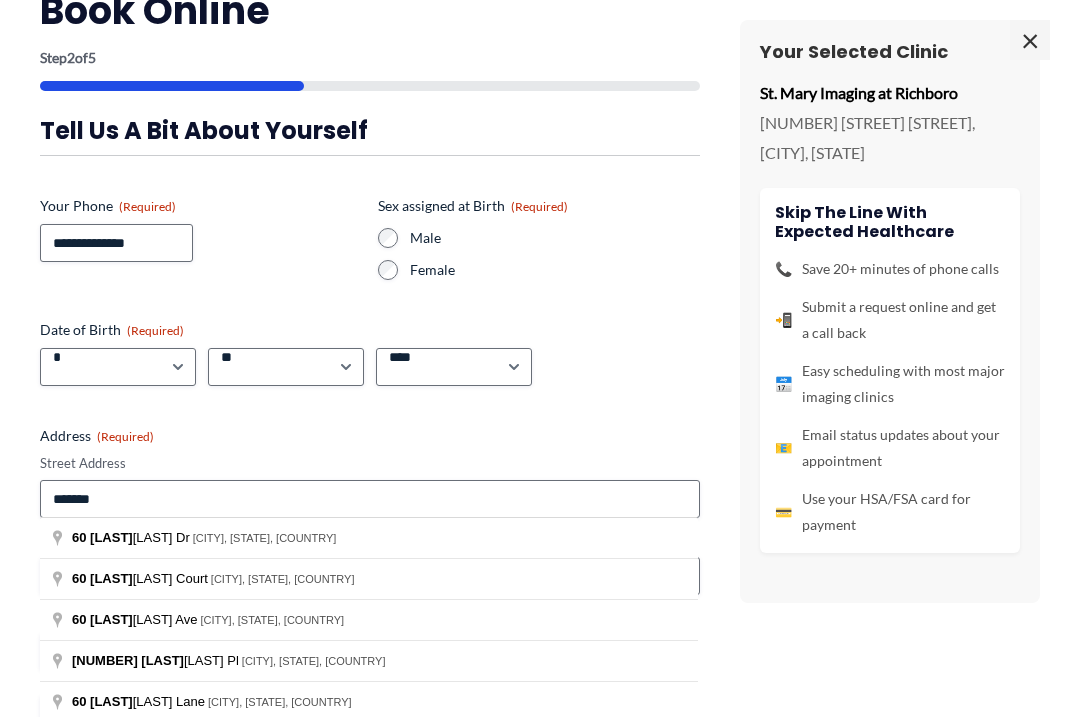 type on "**********" 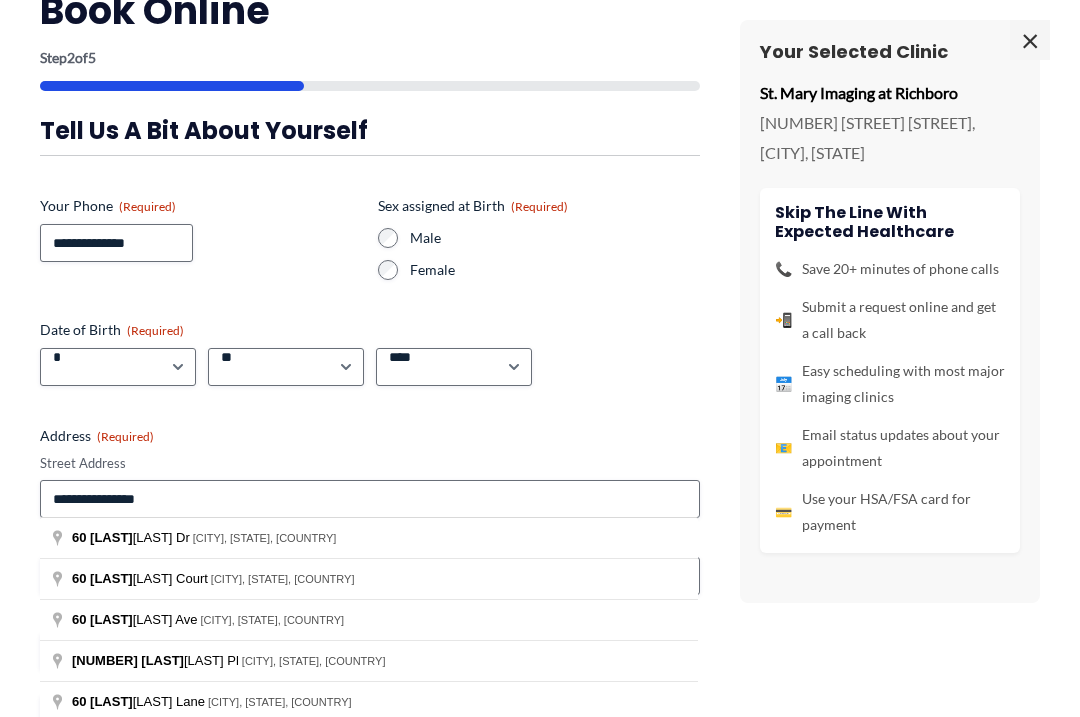 type on "**********" 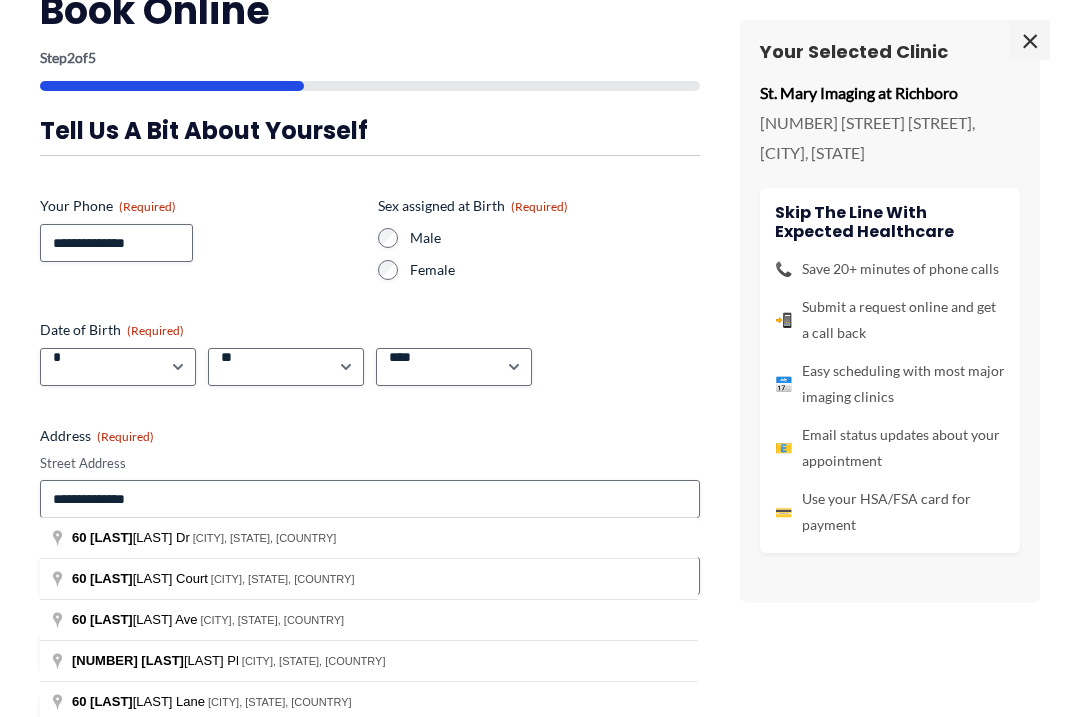 type on "**********" 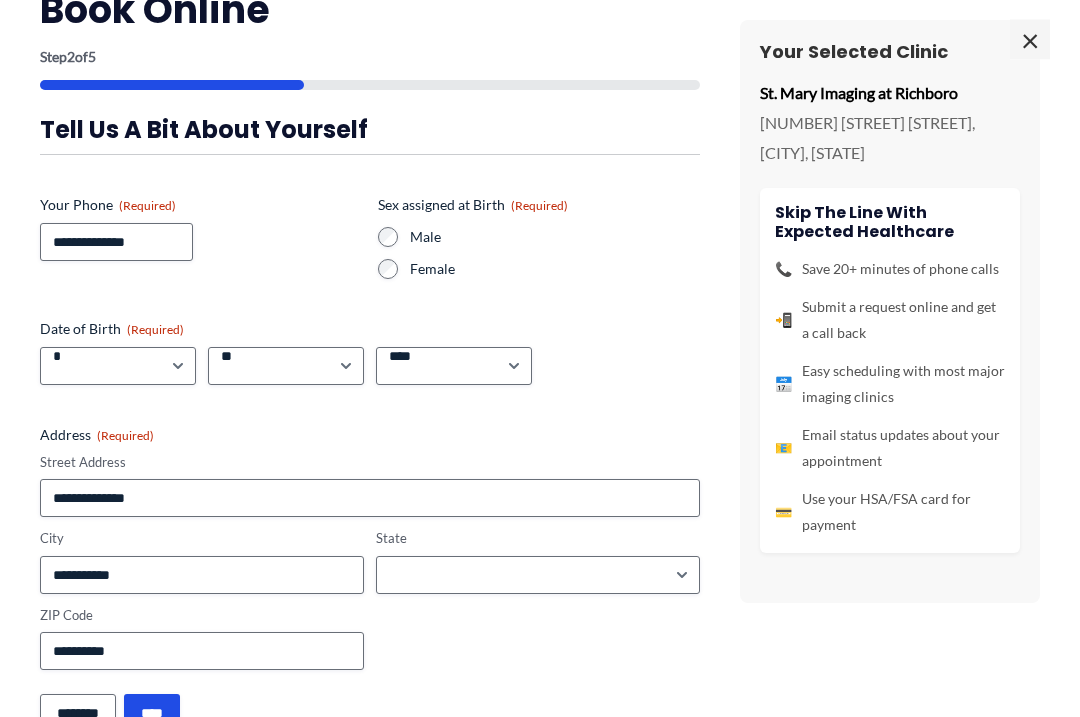 scroll, scrollTop: 244, scrollLeft: 0, axis: vertical 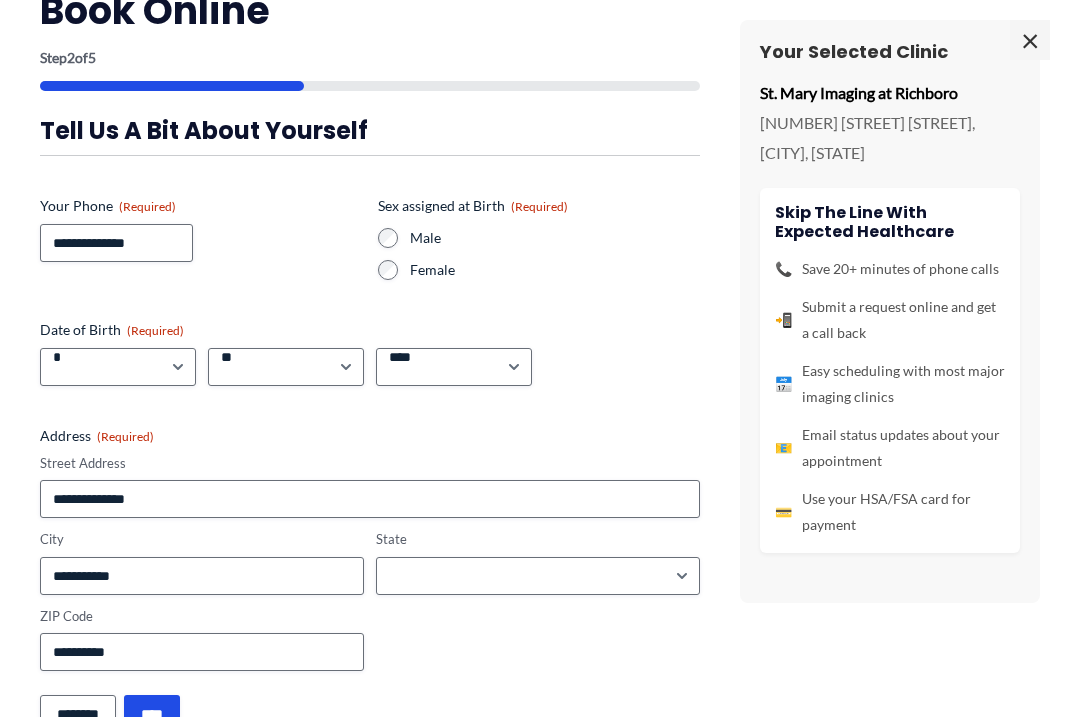 click on "****" at bounding box center [152, 714] 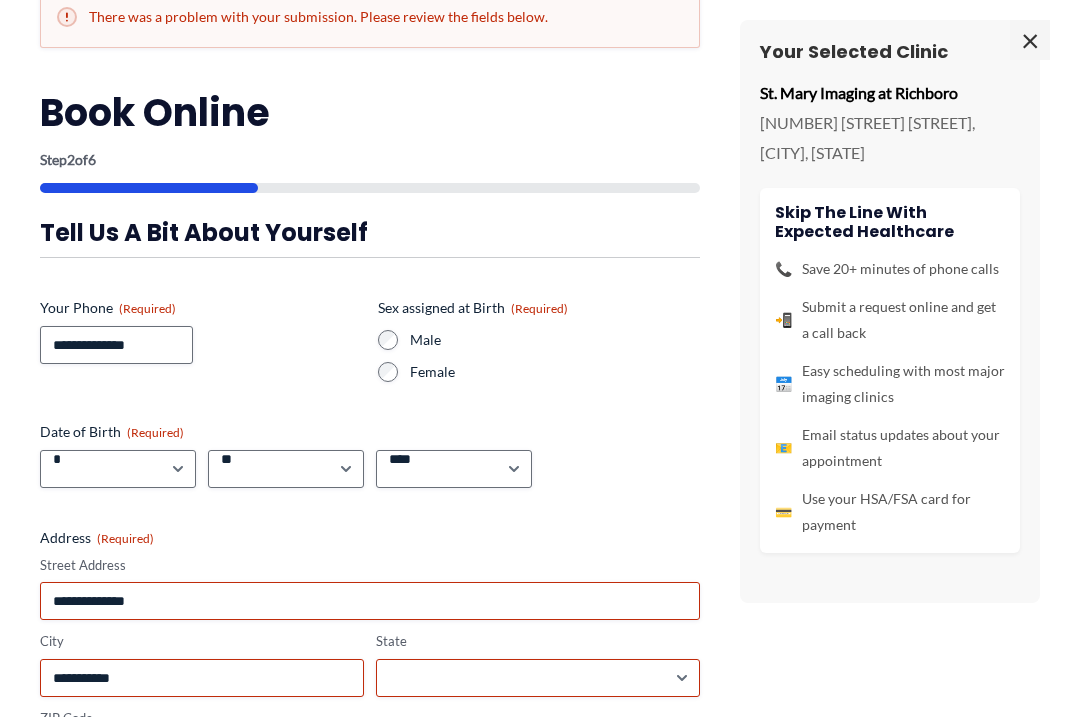scroll, scrollTop: 202, scrollLeft: 0, axis: vertical 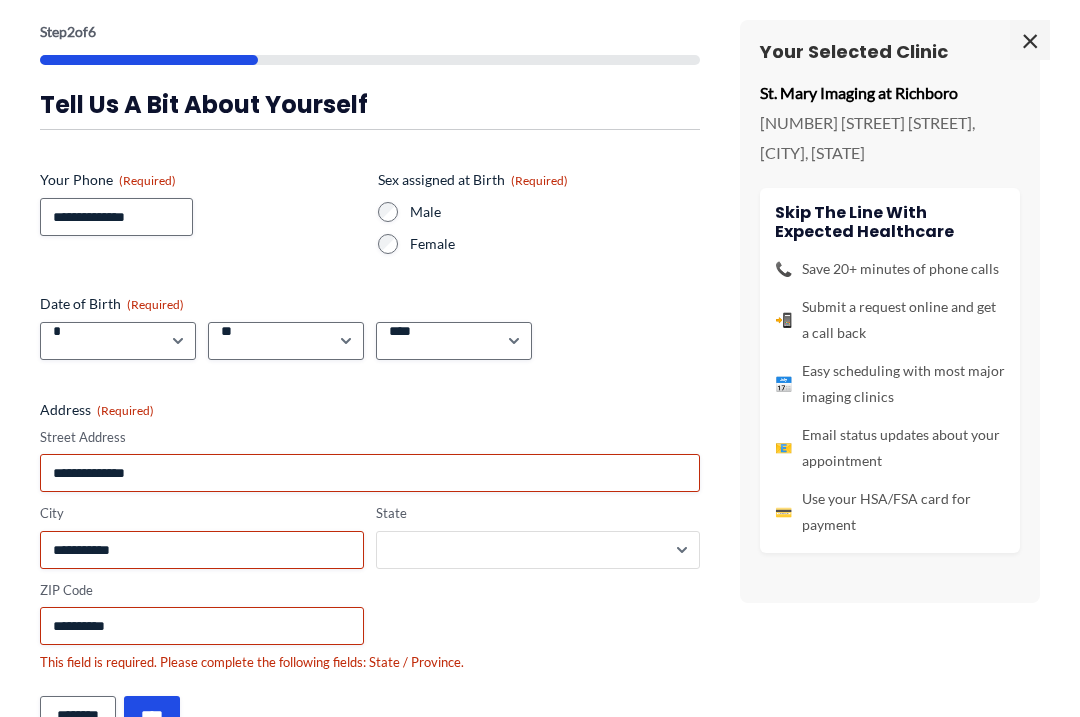 click on "**********" at bounding box center [538, 550] 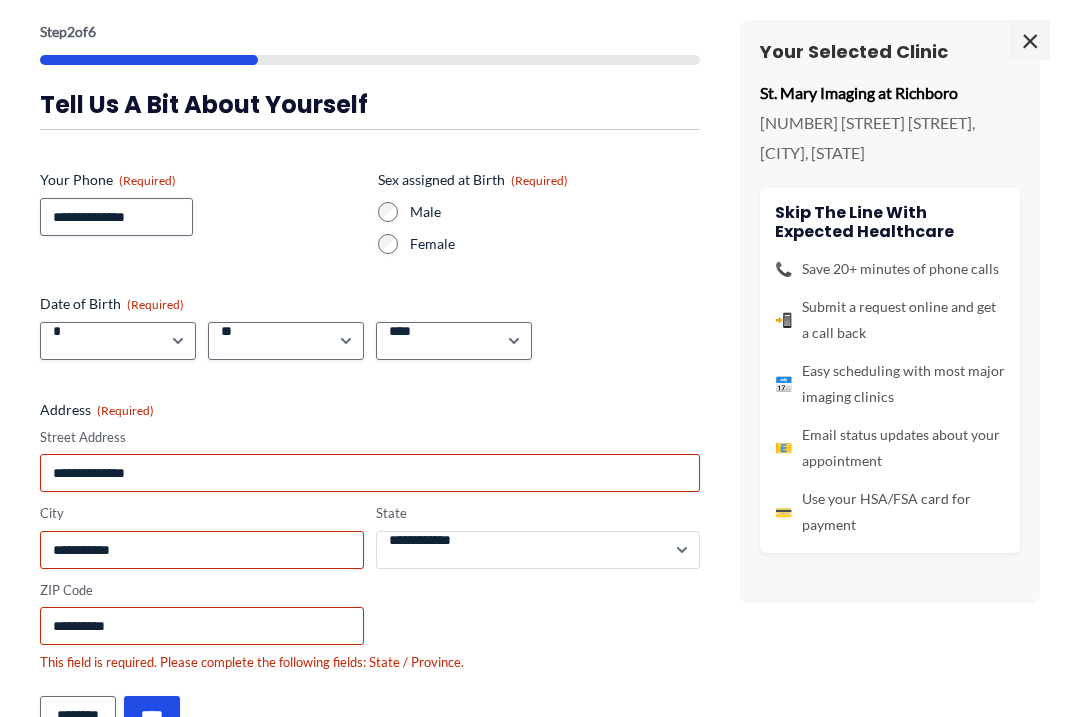 scroll, scrollTop: 138, scrollLeft: 0, axis: vertical 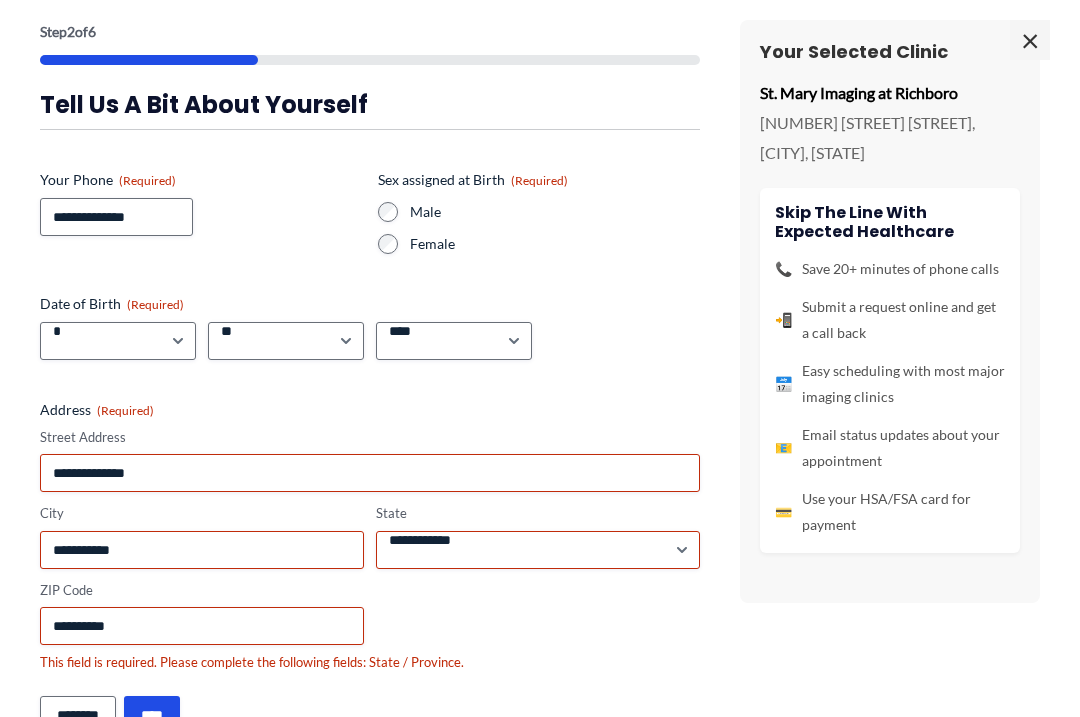 click on "****" at bounding box center (152, 715) 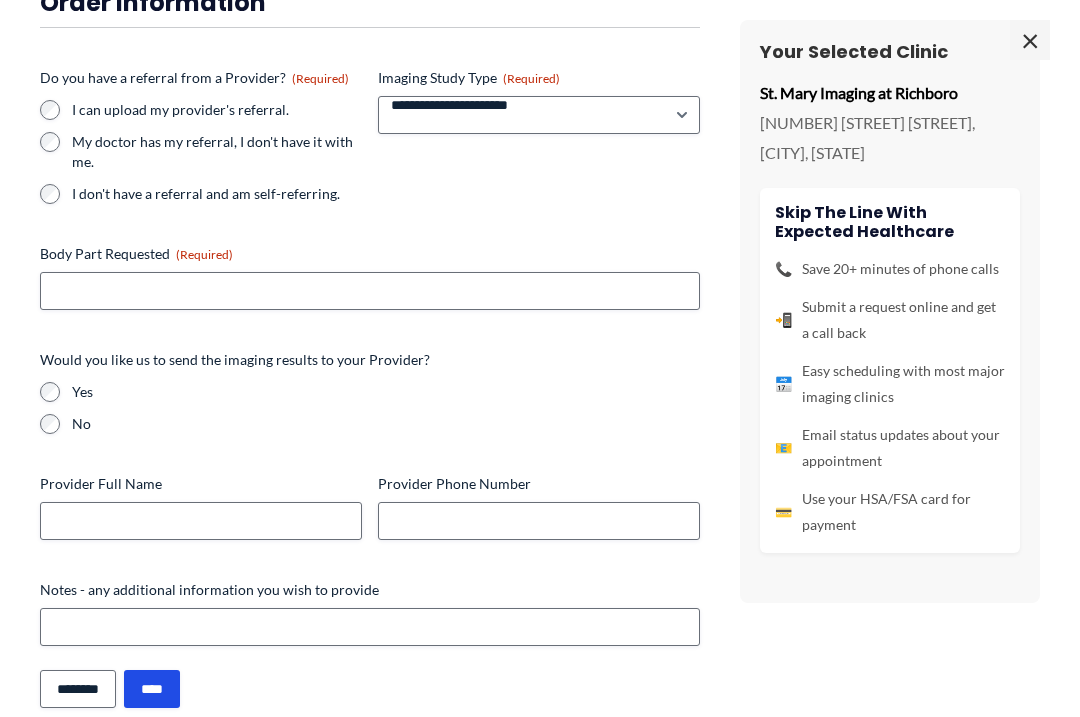 scroll, scrollTop: 71, scrollLeft: 0, axis: vertical 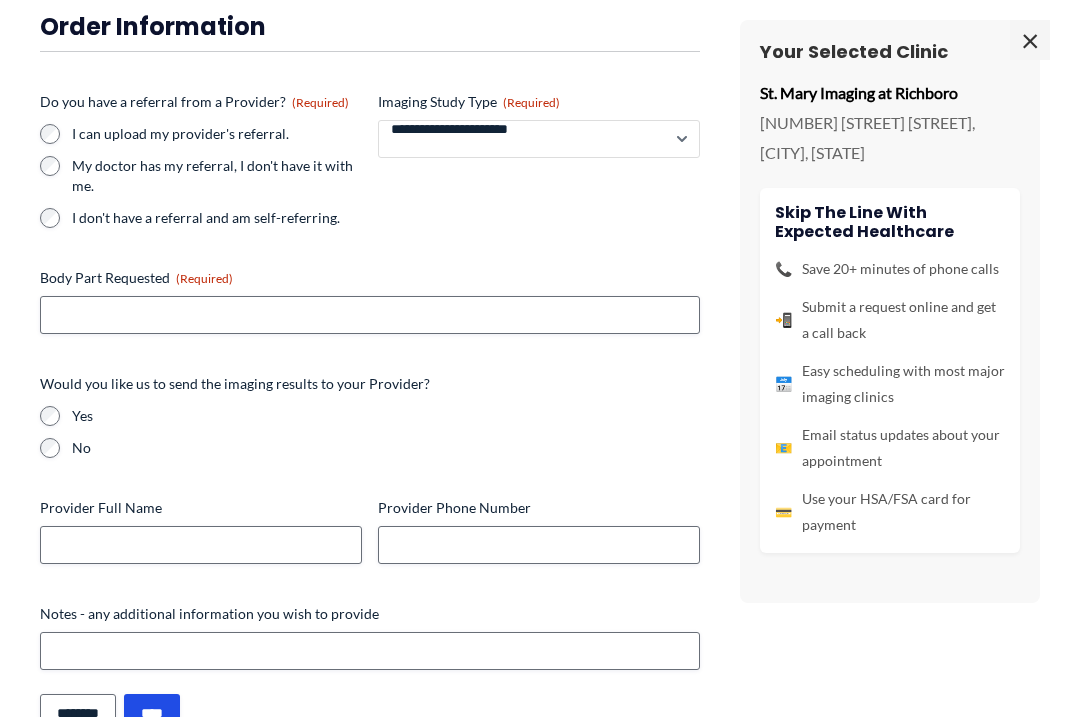 click on "**********" at bounding box center (539, 139) 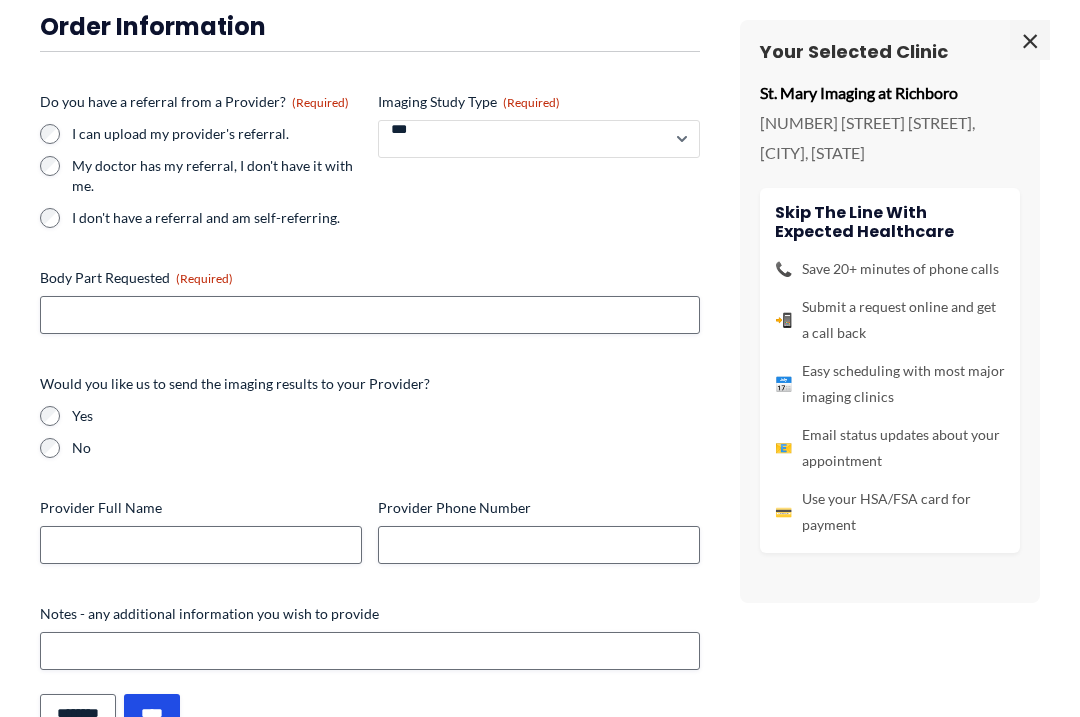 click on "**********" at bounding box center [539, 139] 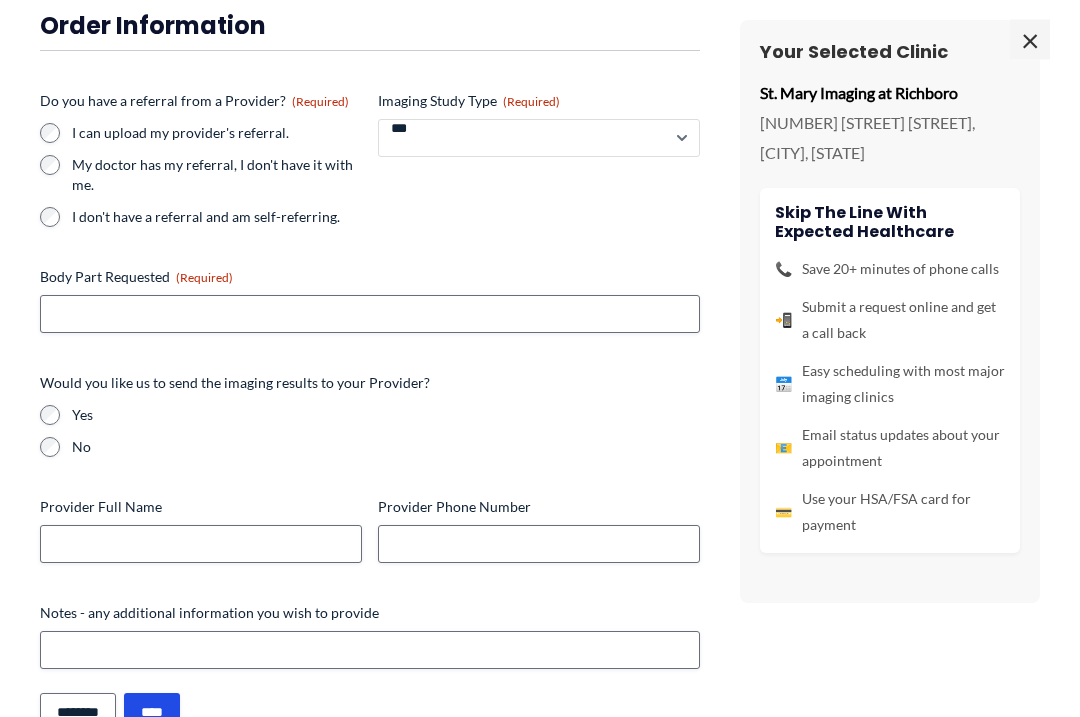 scroll, scrollTop: 140, scrollLeft: 0, axis: vertical 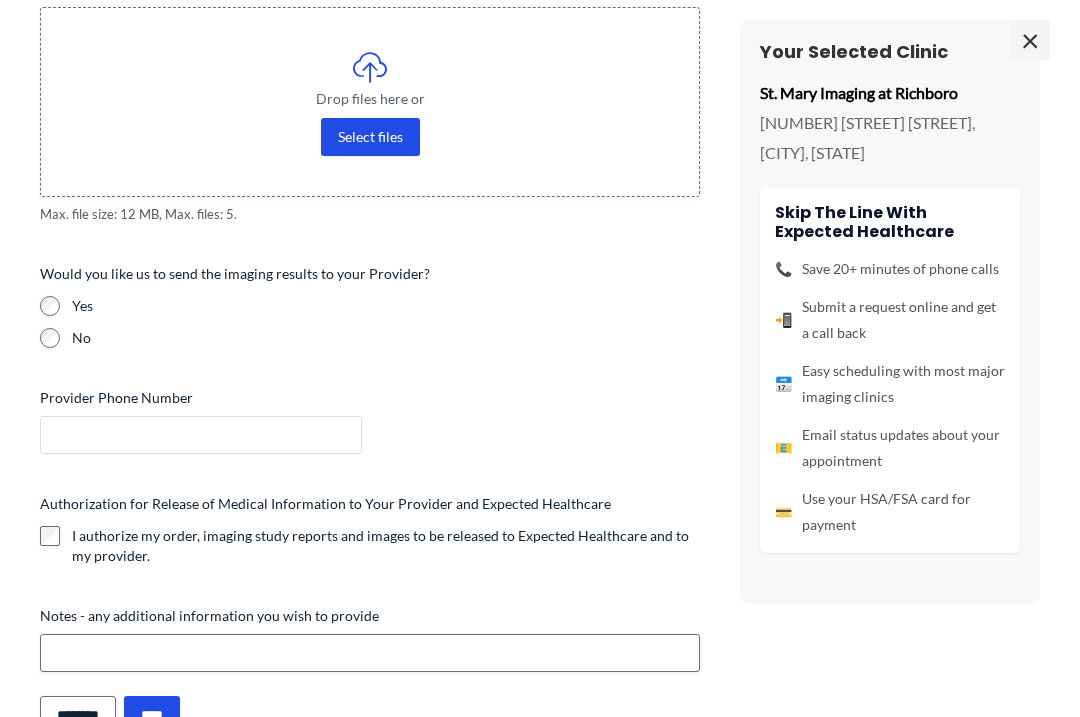 click on "Provider Phone Number" at bounding box center (201, 435) 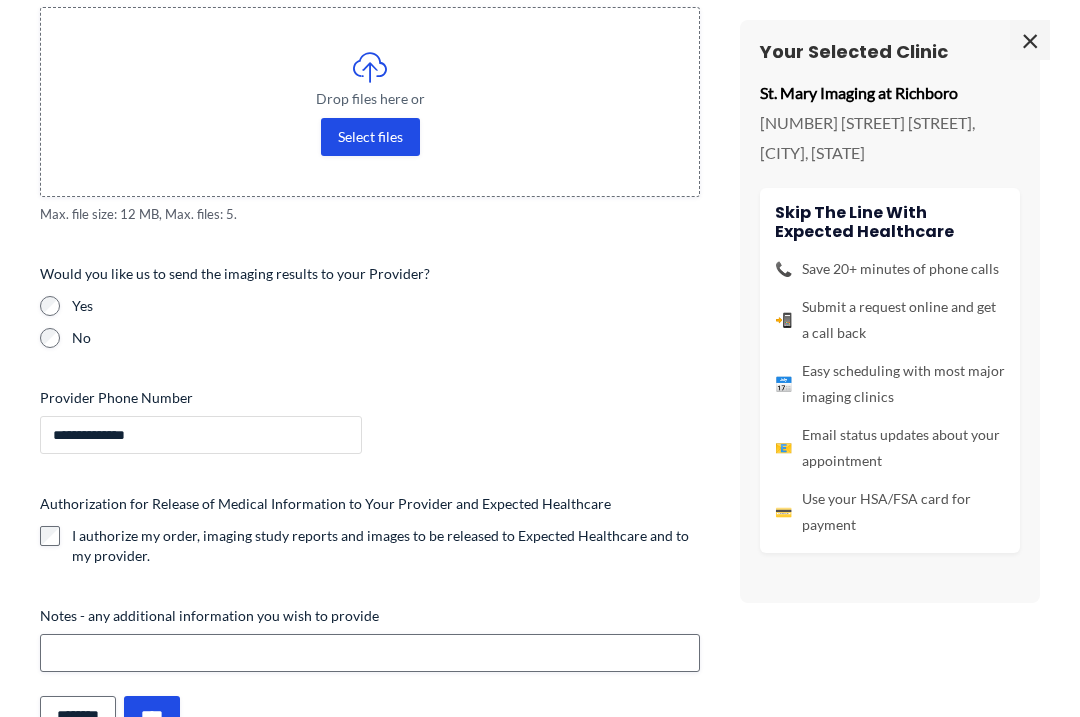 type on "**********" 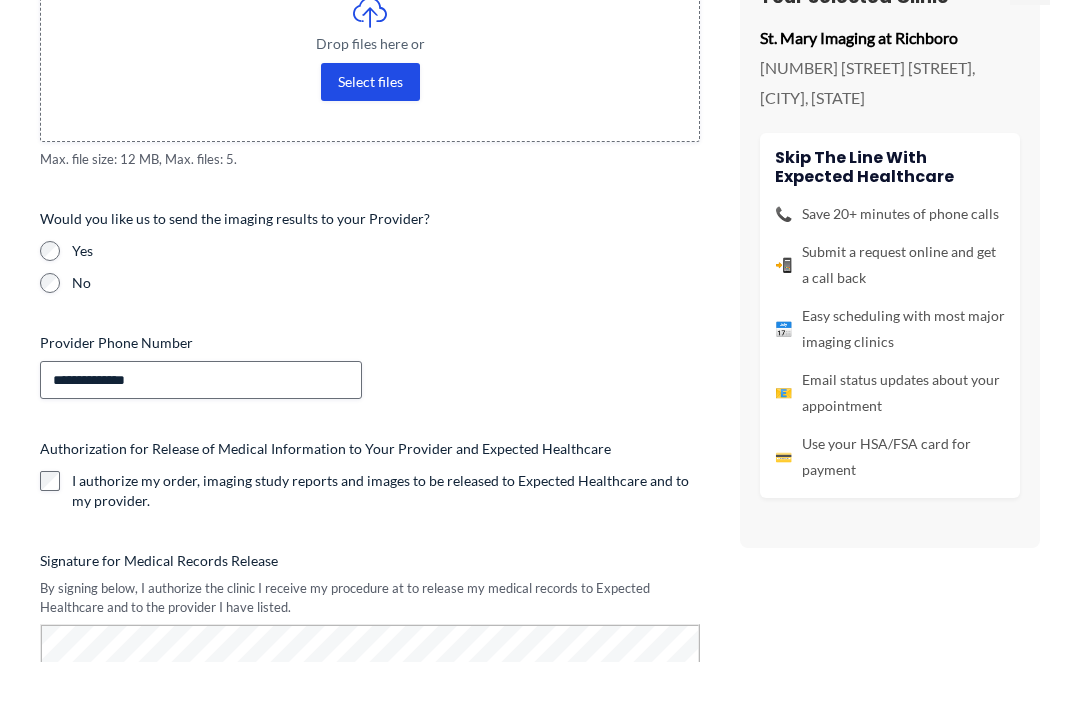 scroll, scrollTop: 240, scrollLeft: 0, axis: vertical 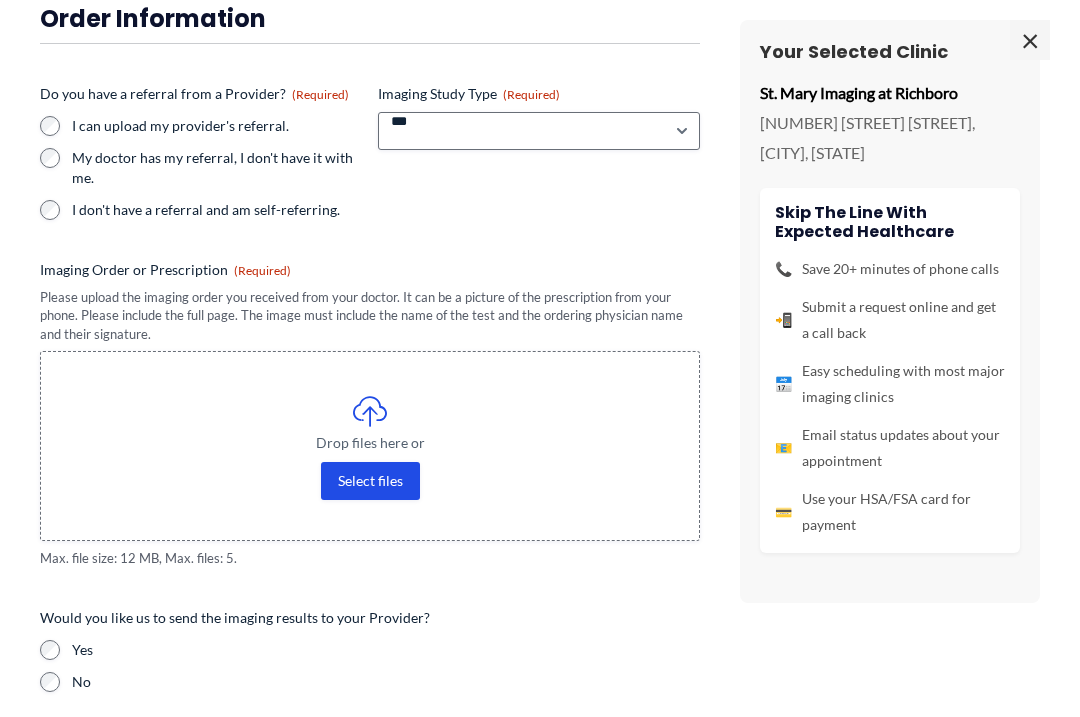 click on "Imaging Order or Prescription (Required)" at bounding box center [368, 480] 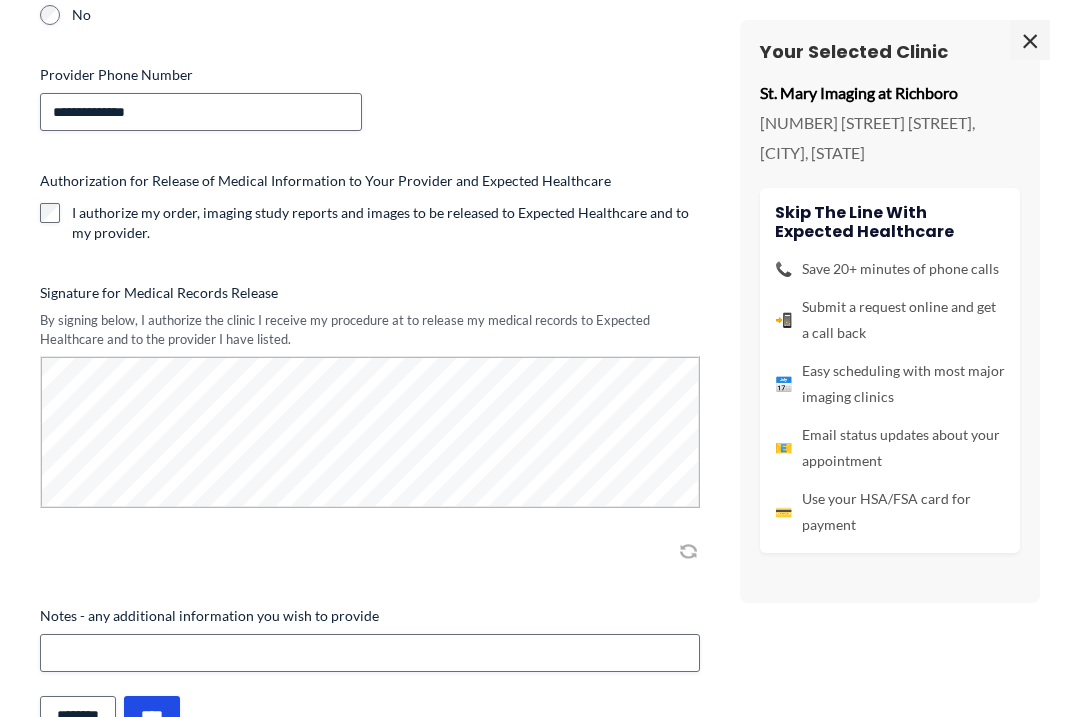 scroll, scrollTop: 930, scrollLeft: 0, axis: vertical 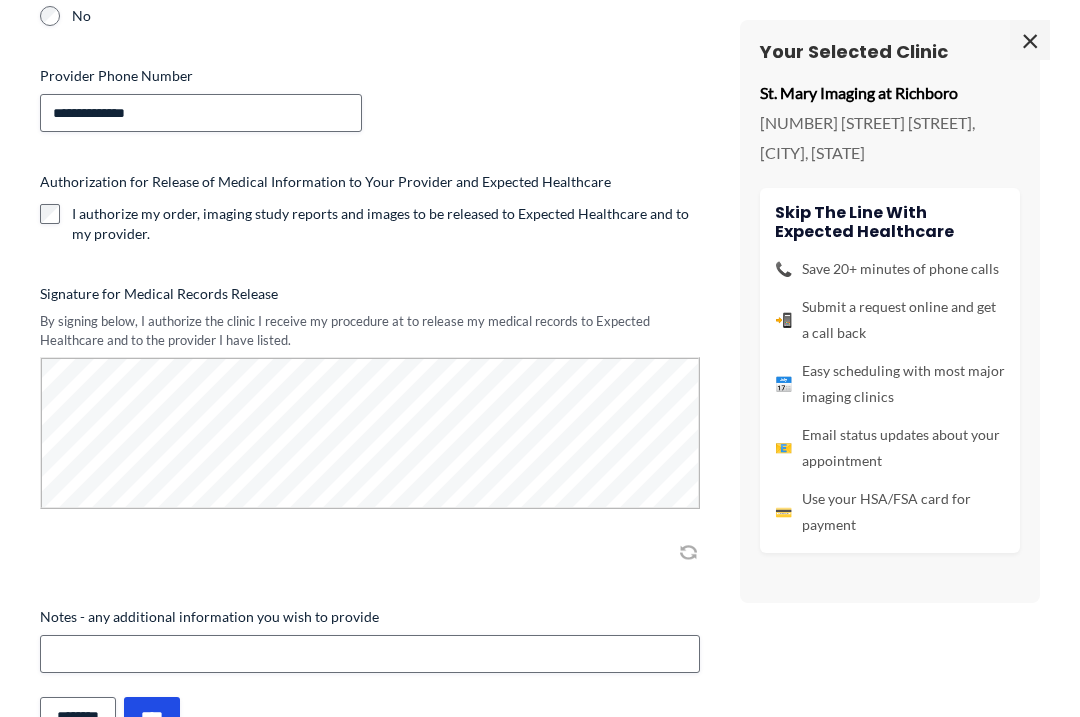 click at bounding box center [370, 447] 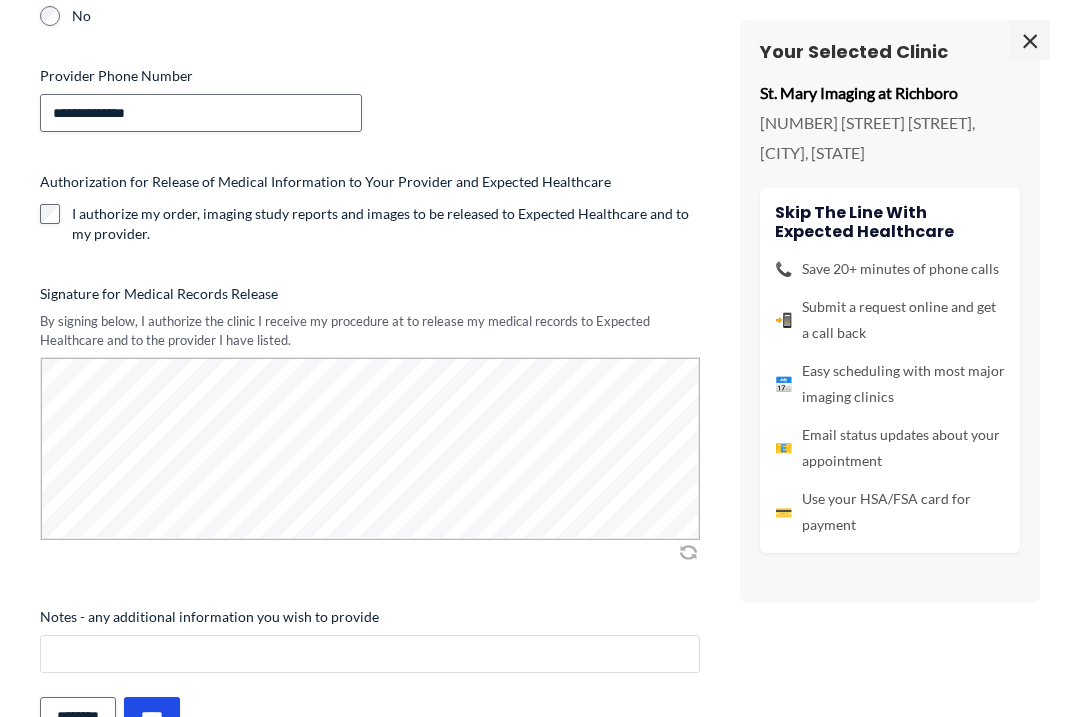 click on "Notes - any additional information you wish to provide" at bounding box center (370, 654) 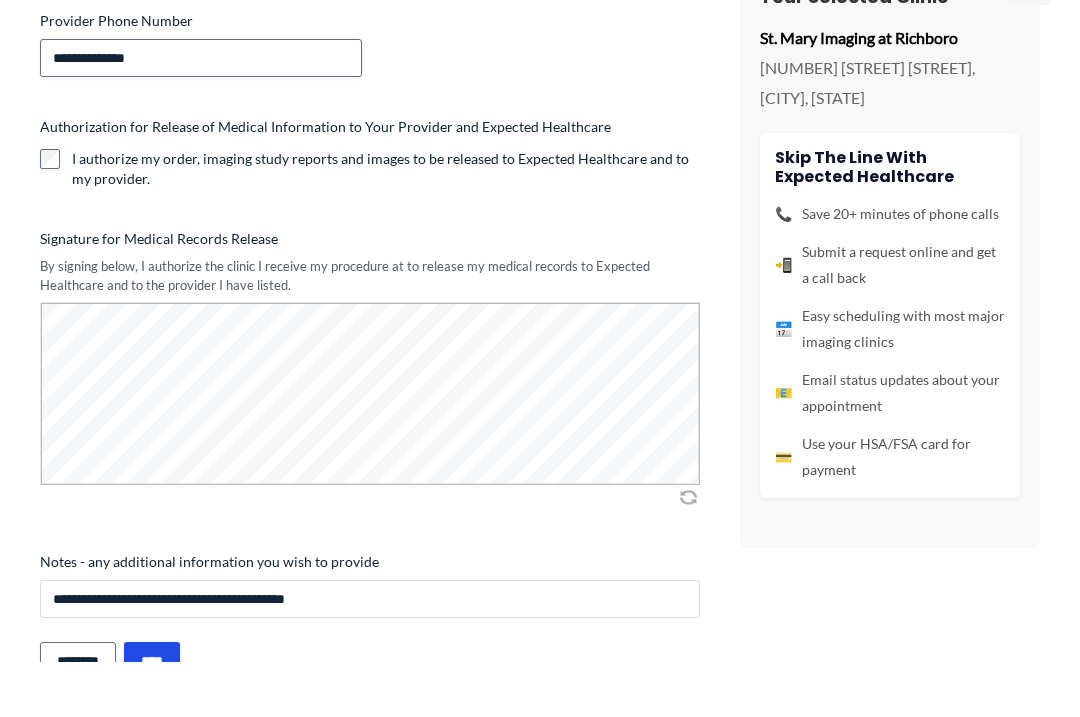 scroll, scrollTop: 293, scrollLeft: 0, axis: vertical 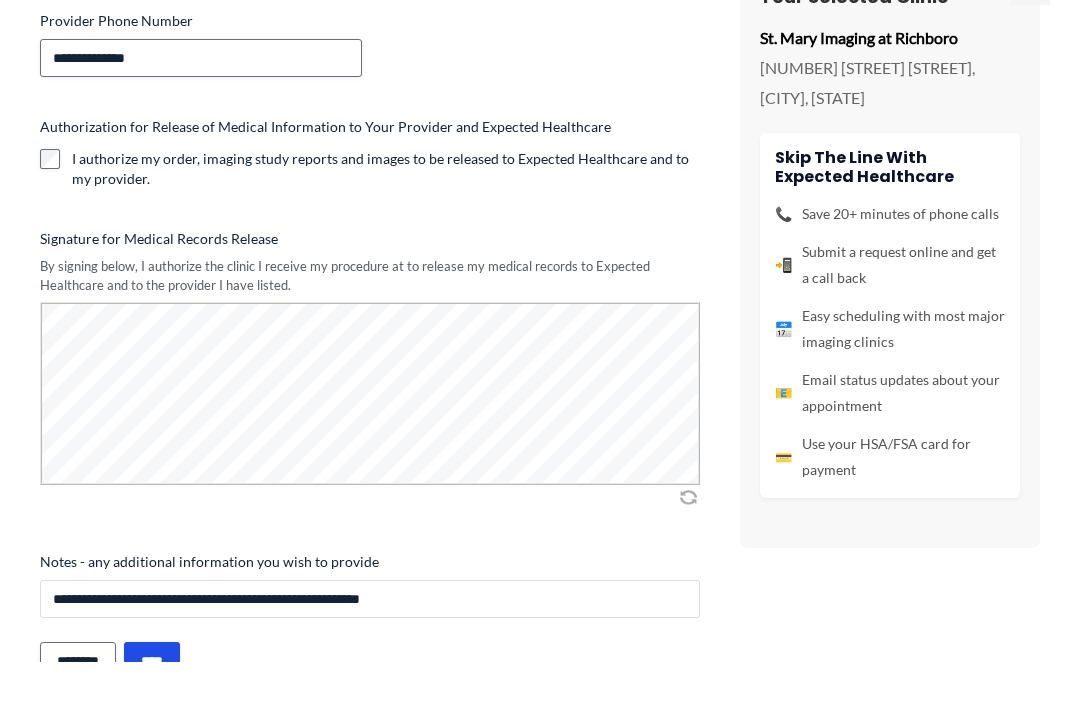 type on "**********" 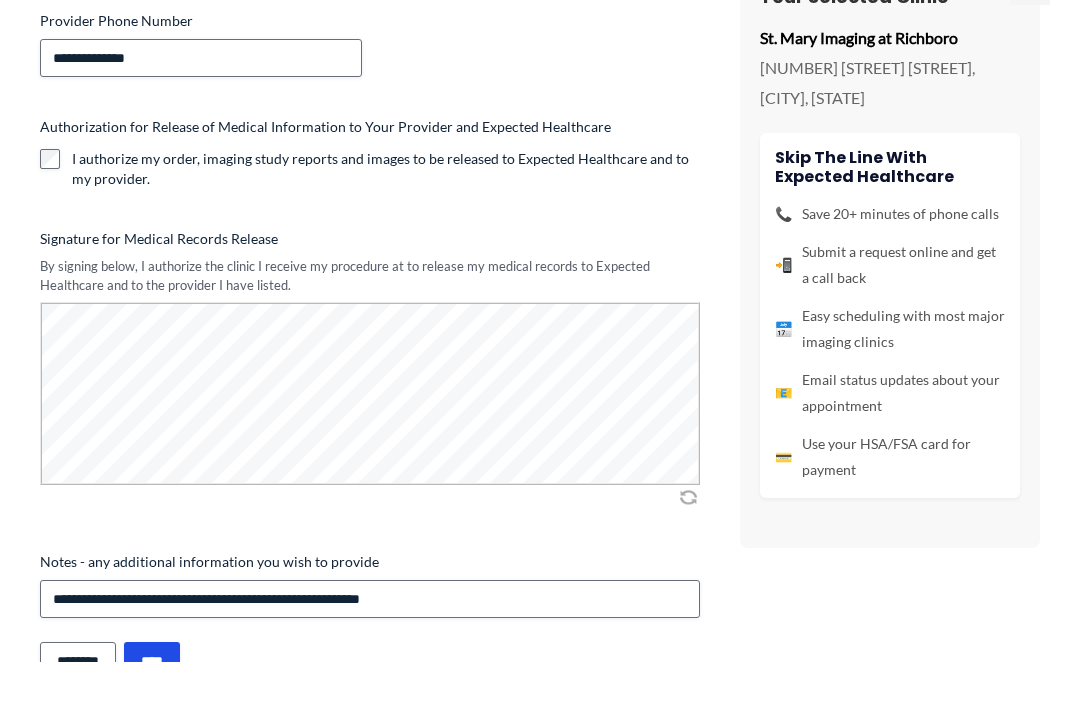 click on "****" at bounding box center [152, 716] 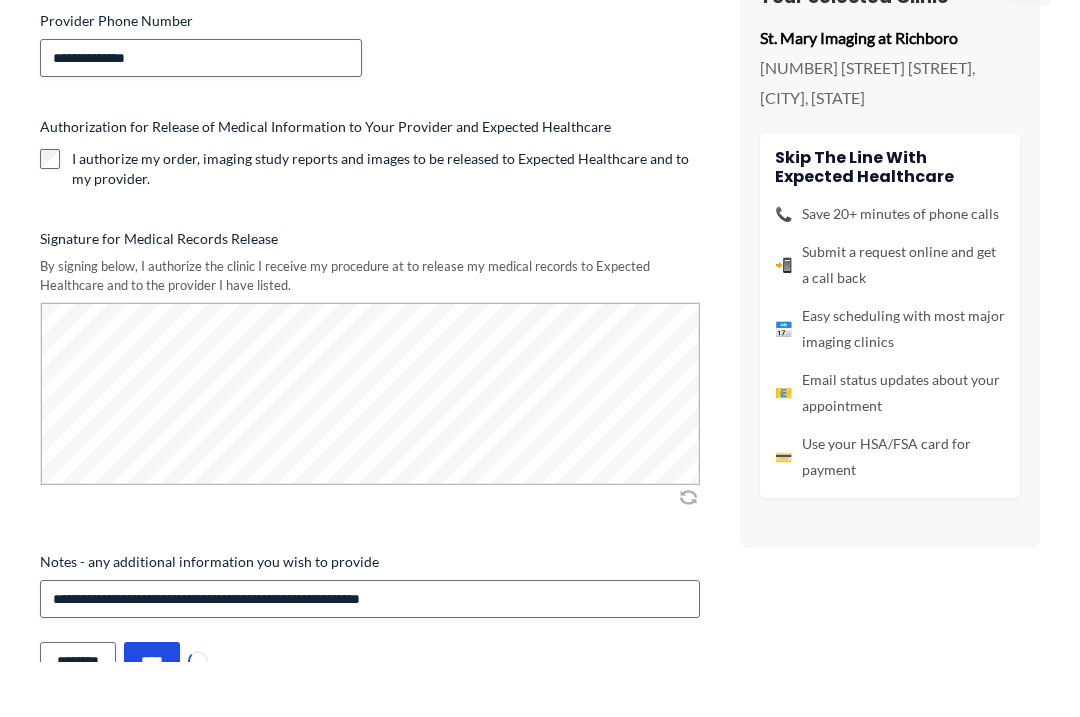scroll, scrollTop: 348, scrollLeft: 0, axis: vertical 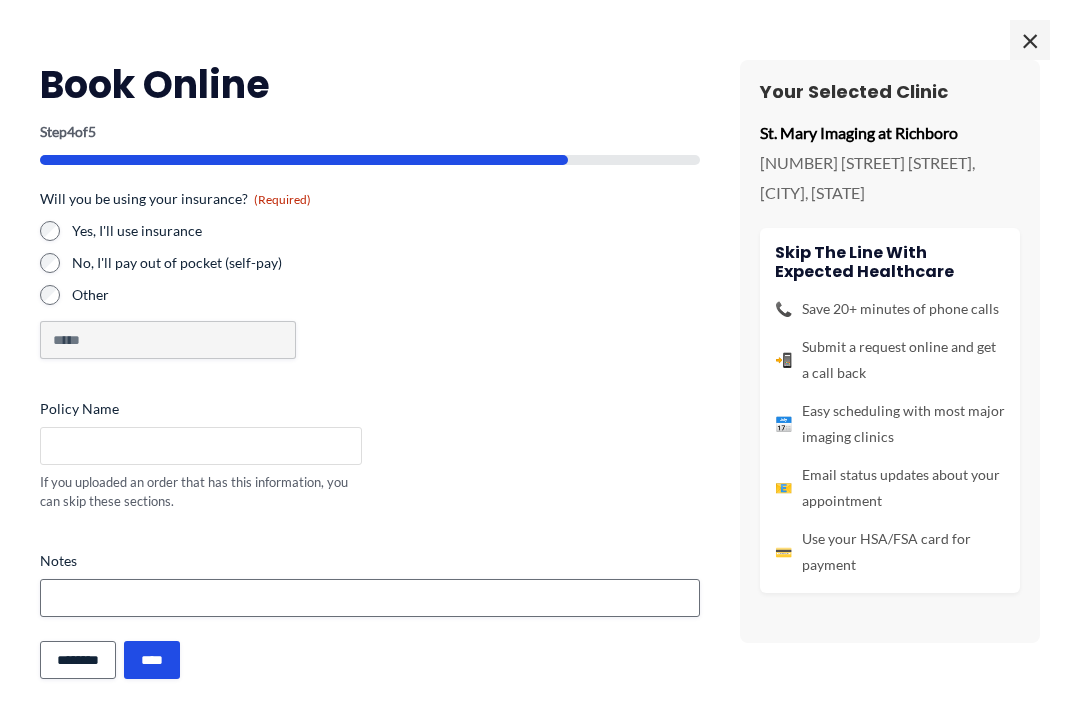 click on "Policy Name" at bounding box center [201, 446] 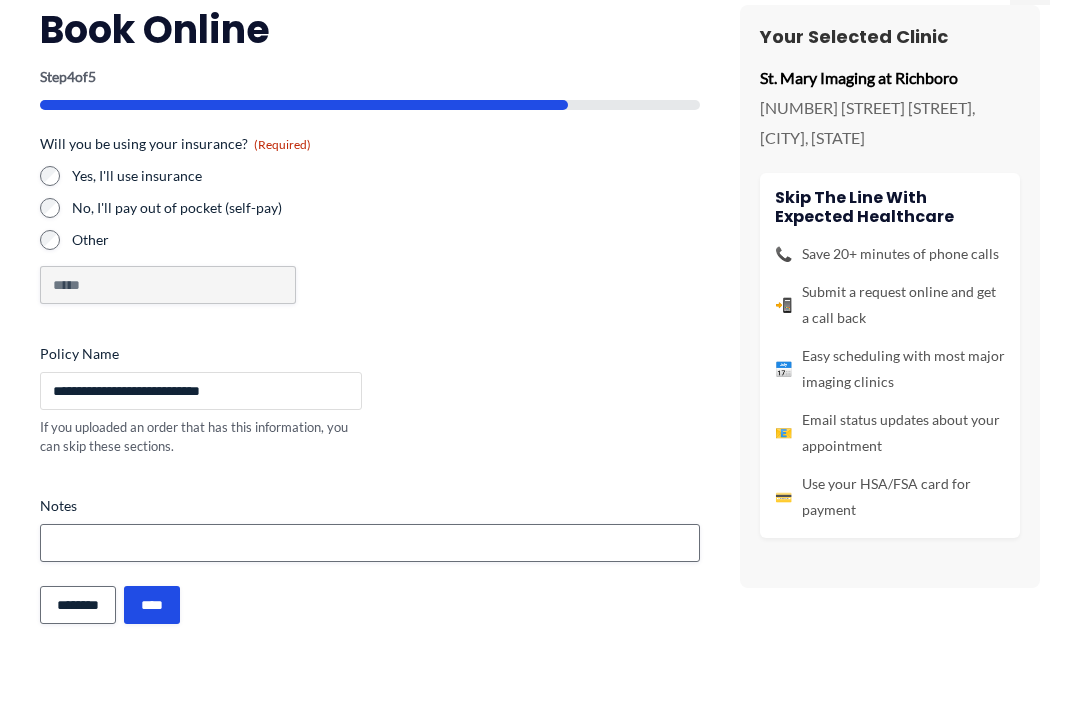 scroll, scrollTop: 619, scrollLeft: 0, axis: vertical 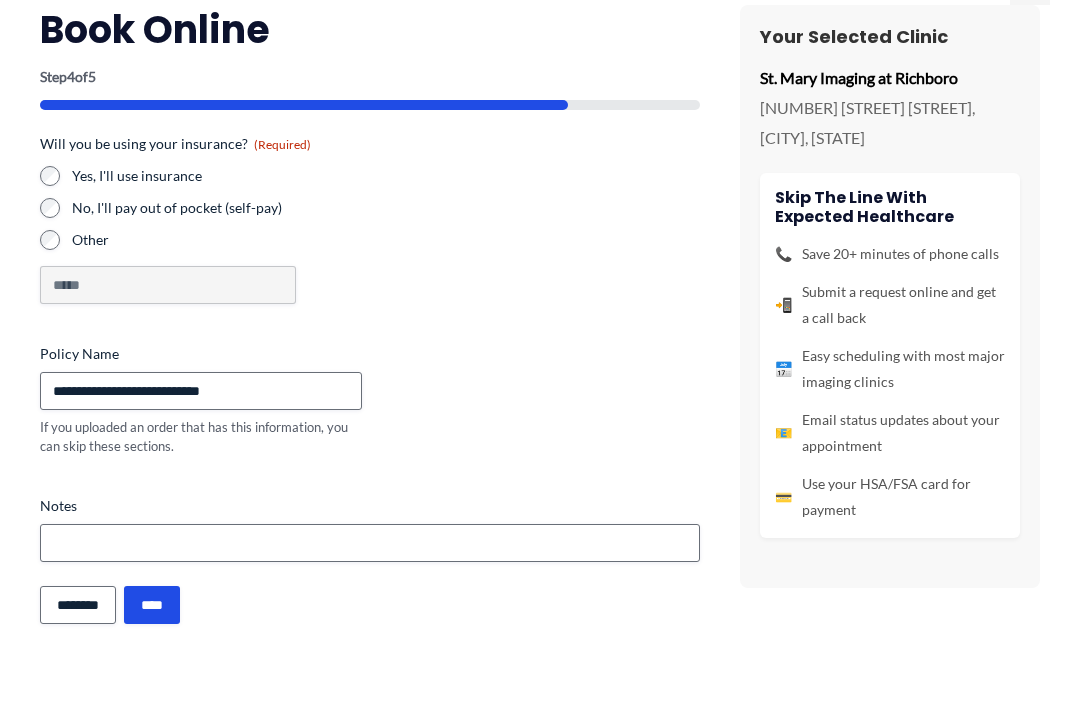 click on "****" at bounding box center (152, 660) 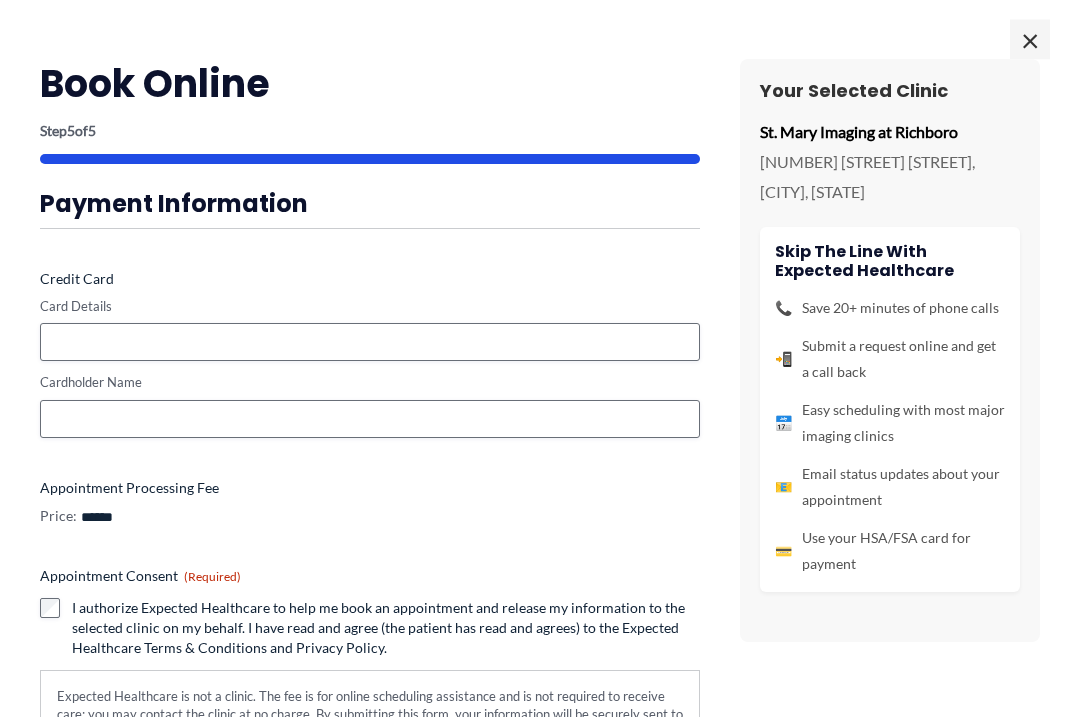 scroll, scrollTop: 634, scrollLeft: 0, axis: vertical 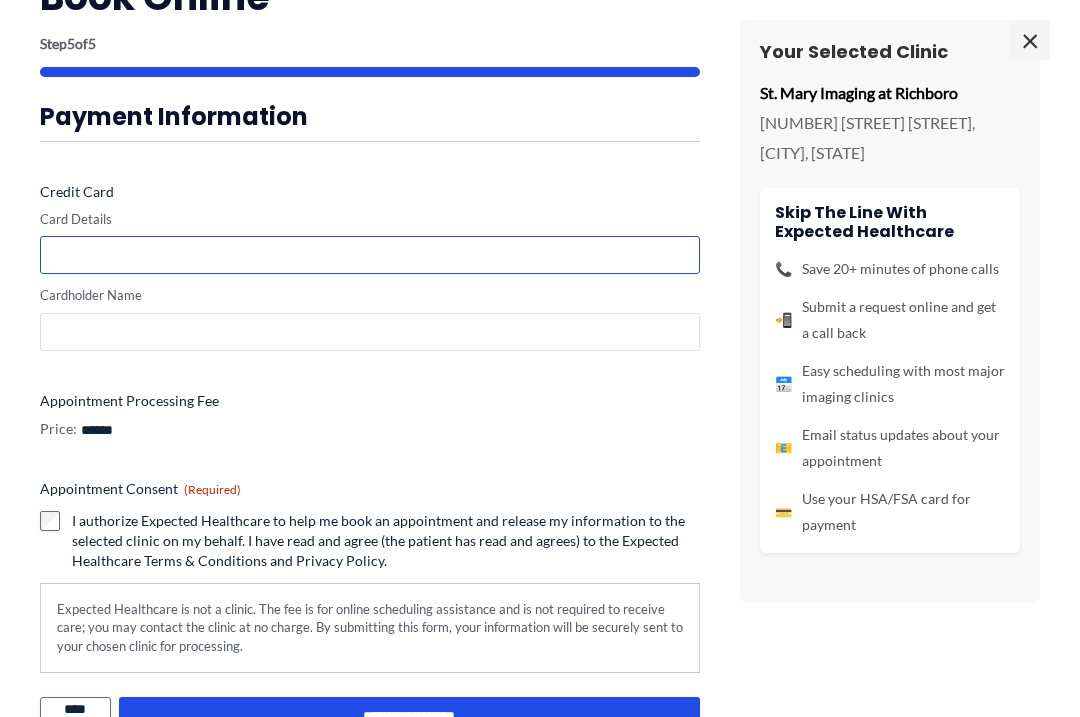 click on "Cardholder Name" at bounding box center [370, 332] 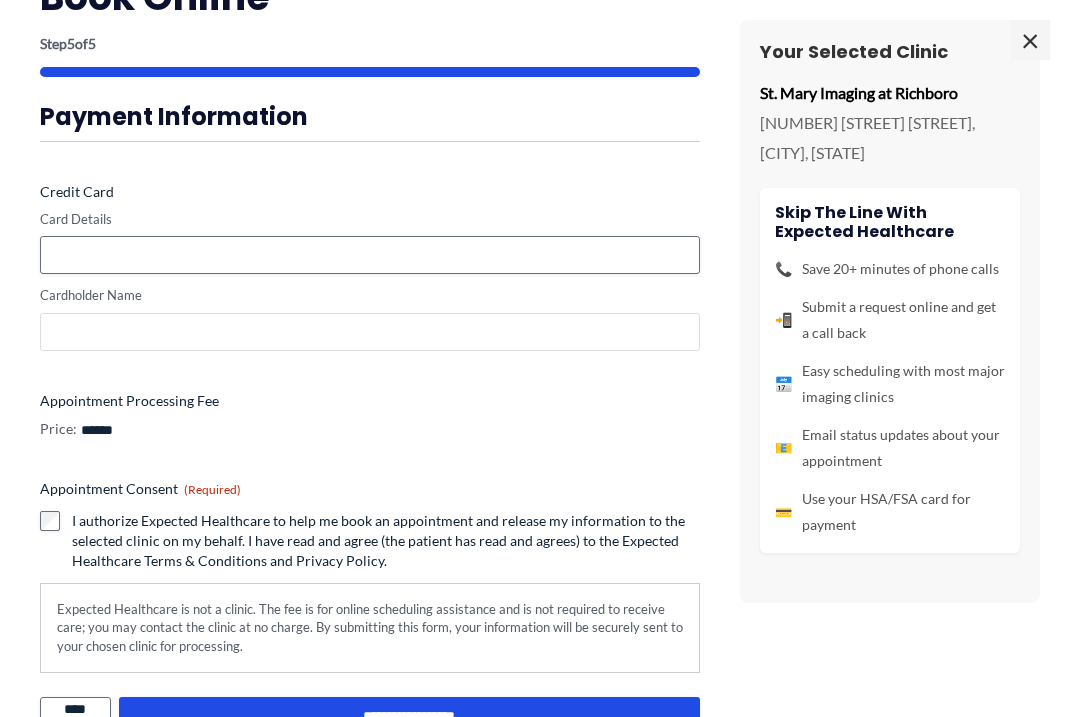 type on "*" 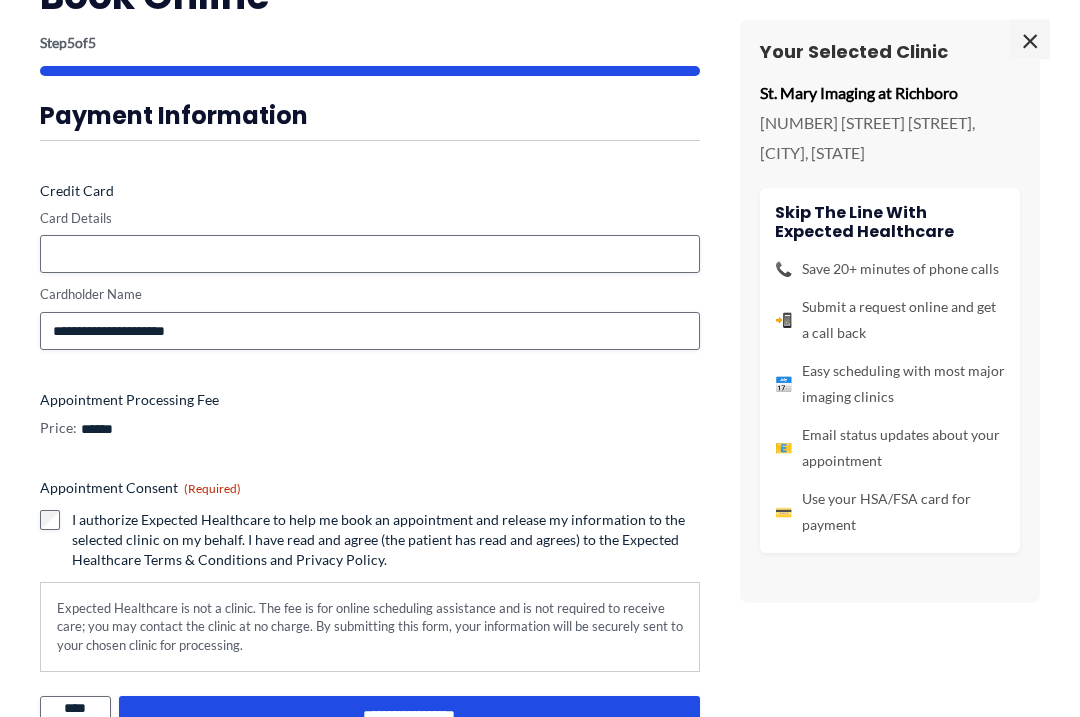 scroll, scrollTop: 1035, scrollLeft: 0, axis: vertical 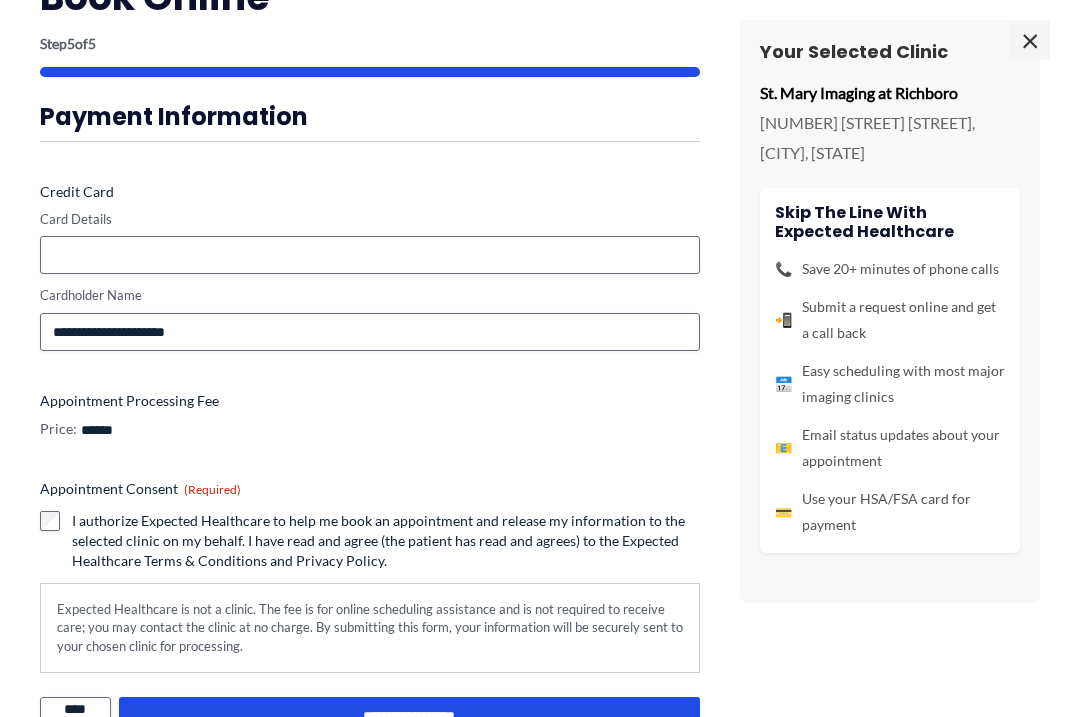 click at bounding box center (370, 255) 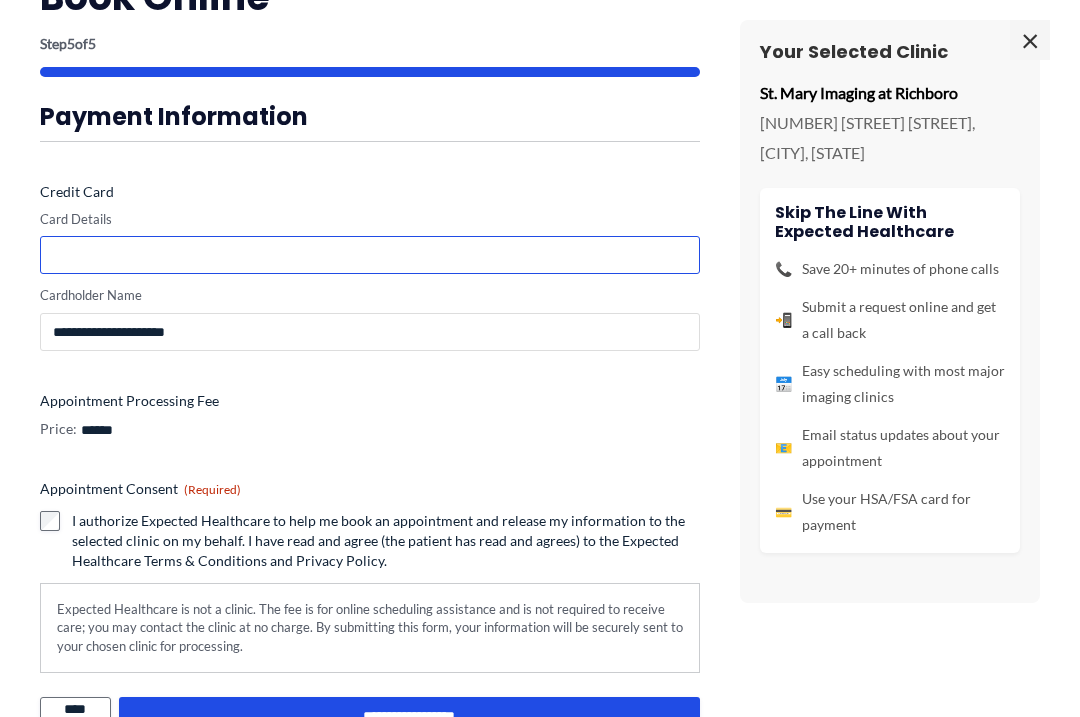 click on "**********" at bounding box center [370, 332] 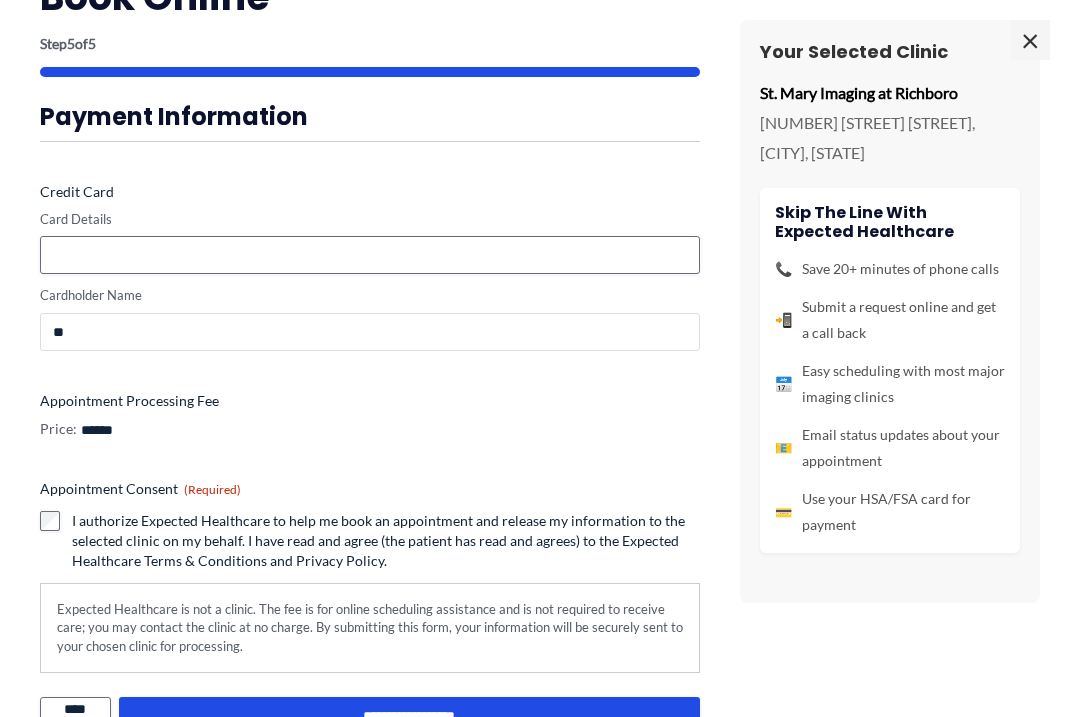 type on "*" 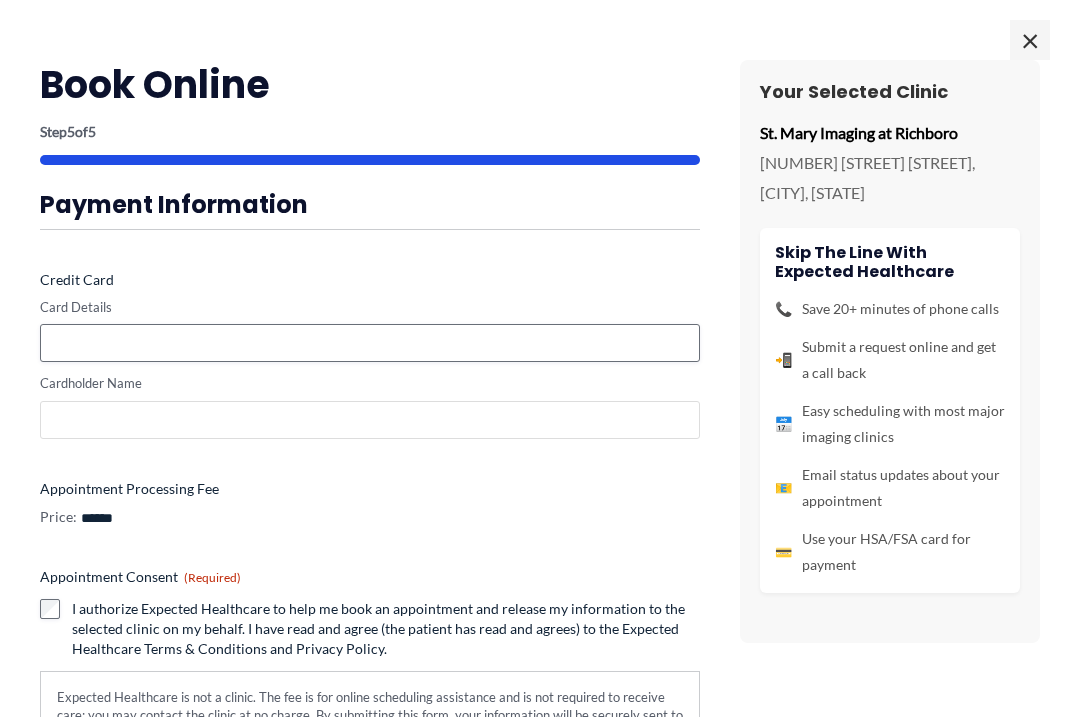 scroll, scrollTop: 0, scrollLeft: 0, axis: both 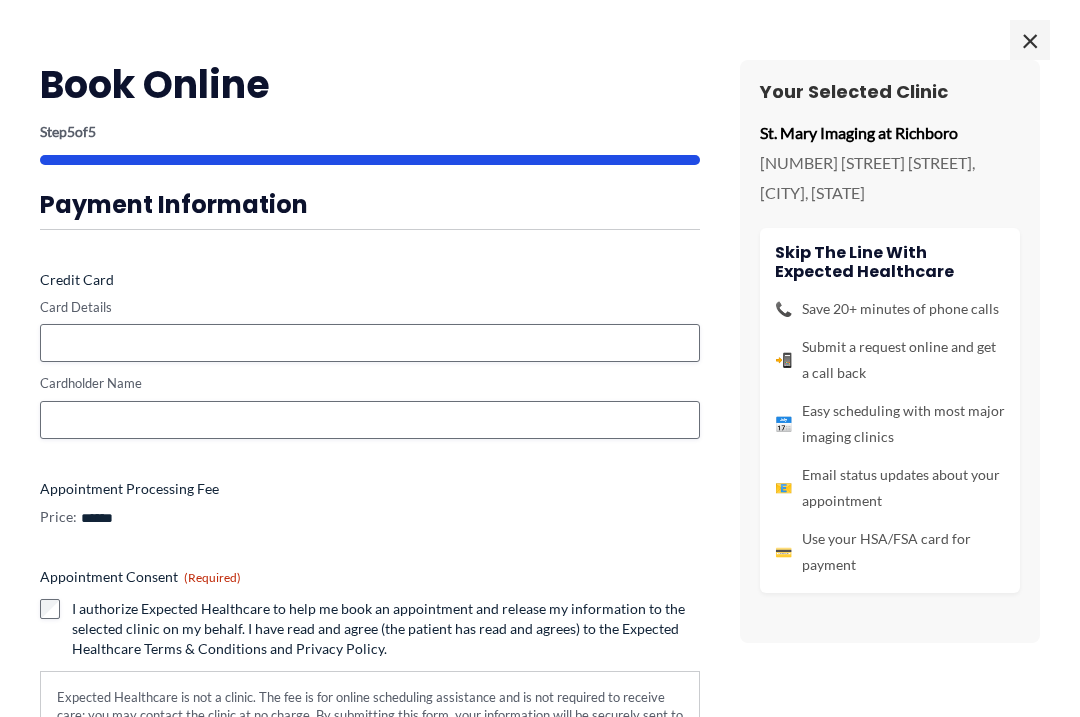 click on "×" at bounding box center [1030, 40] 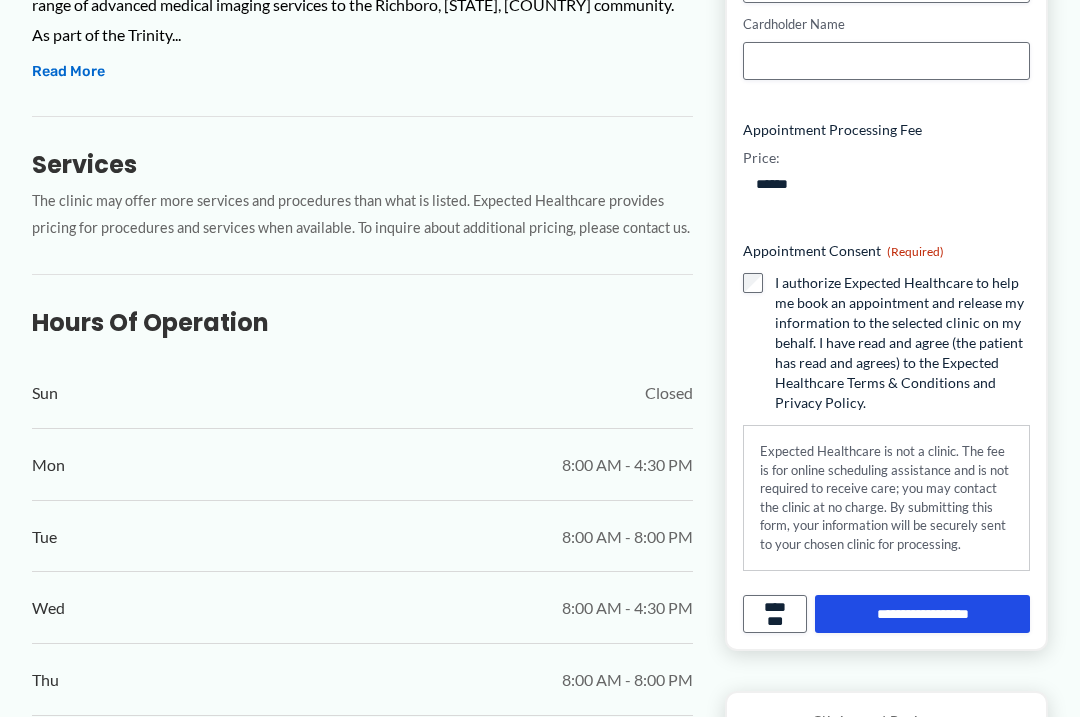 scroll, scrollTop: 830, scrollLeft: 0, axis: vertical 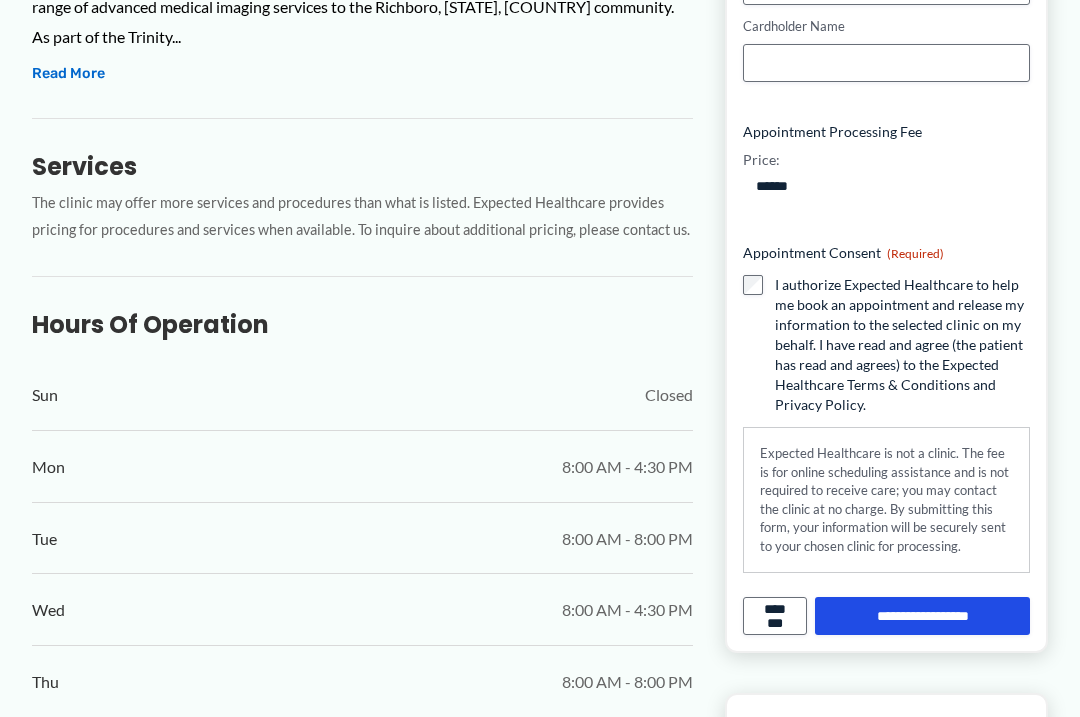 click on "********" at bounding box center [0, 0] 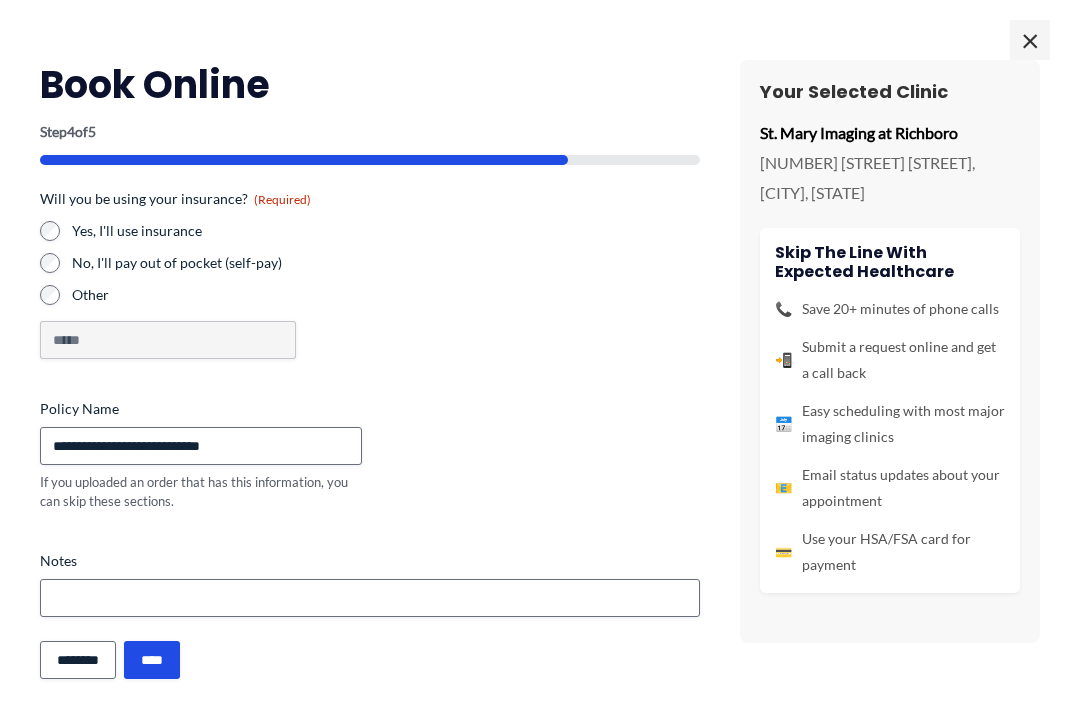 scroll, scrollTop: 790, scrollLeft: 0, axis: vertical 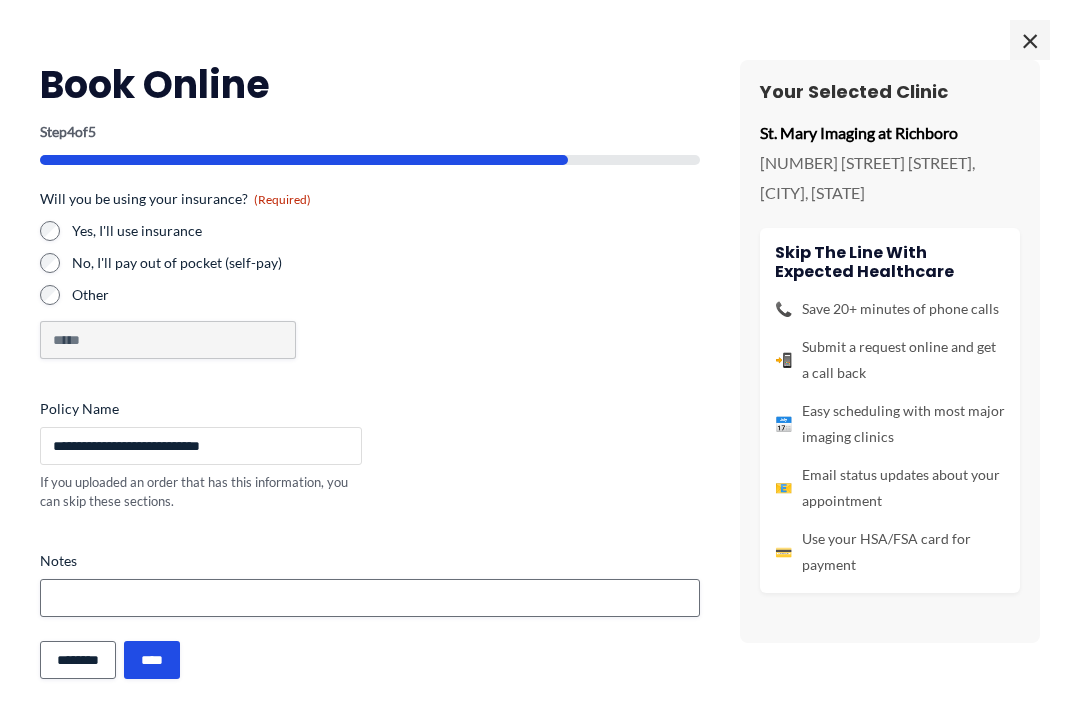 click on "**********" at bounding box center [201, 446] 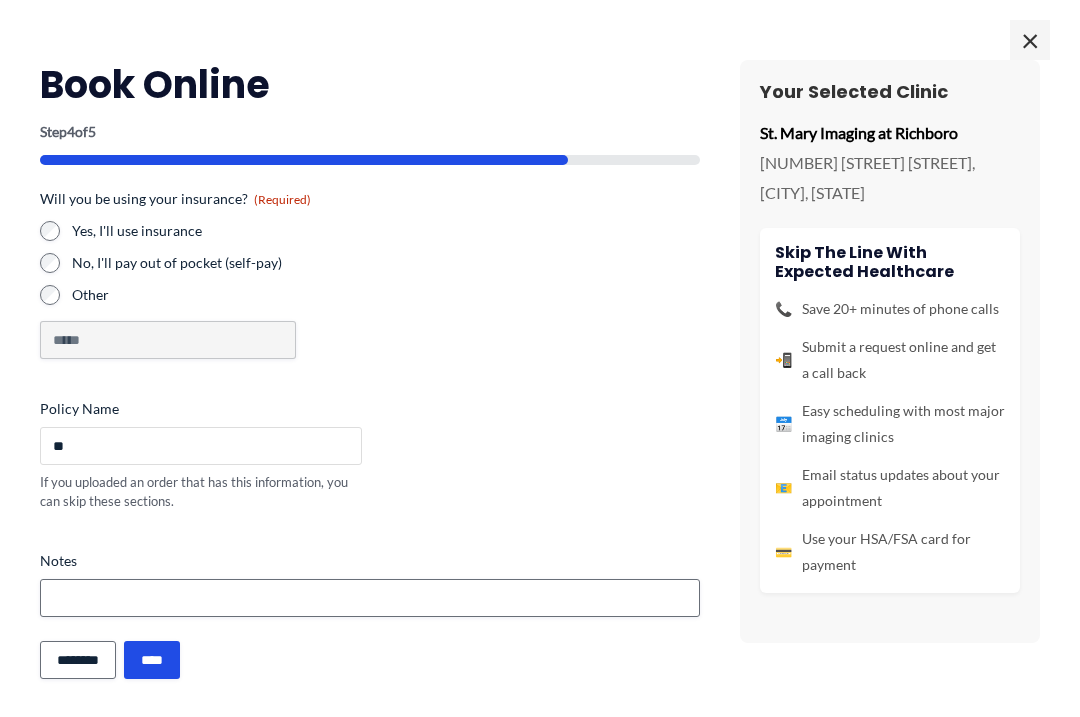 type on "*" 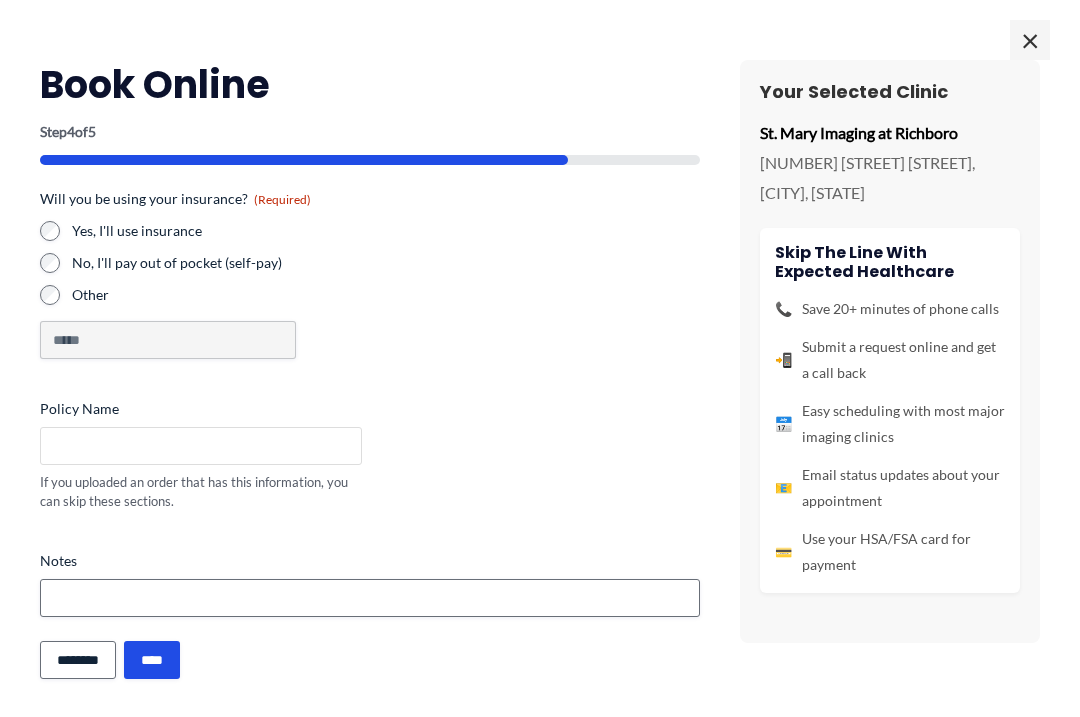 type 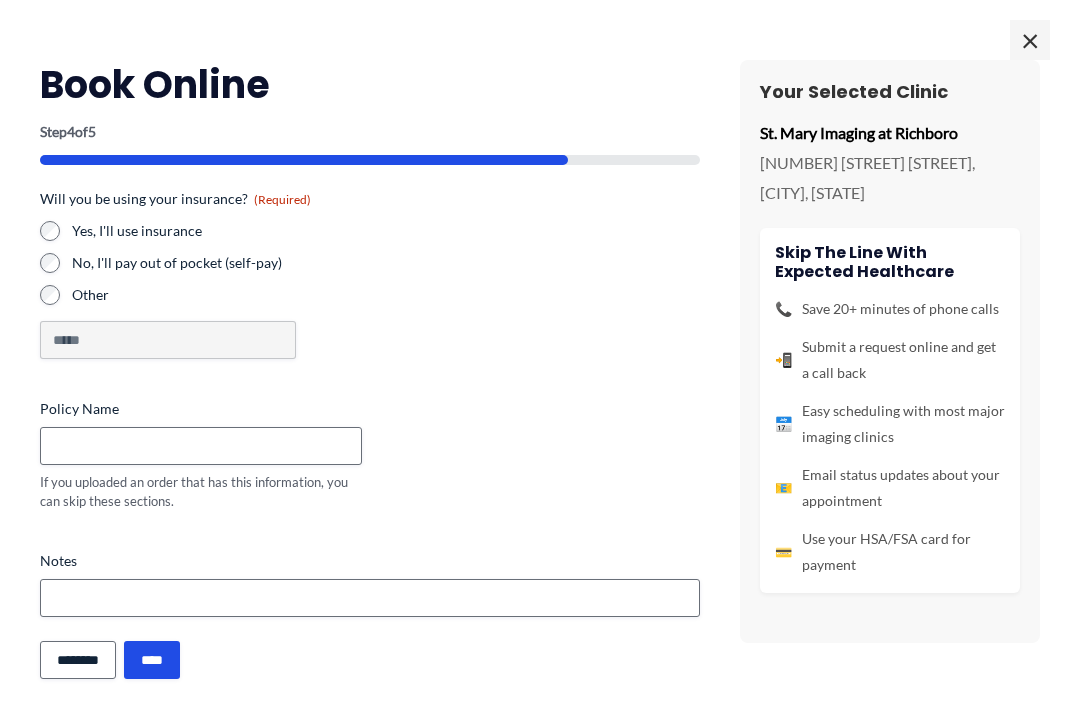 click on "Yes, I'll use insurance" at bounding box center [386, 231] 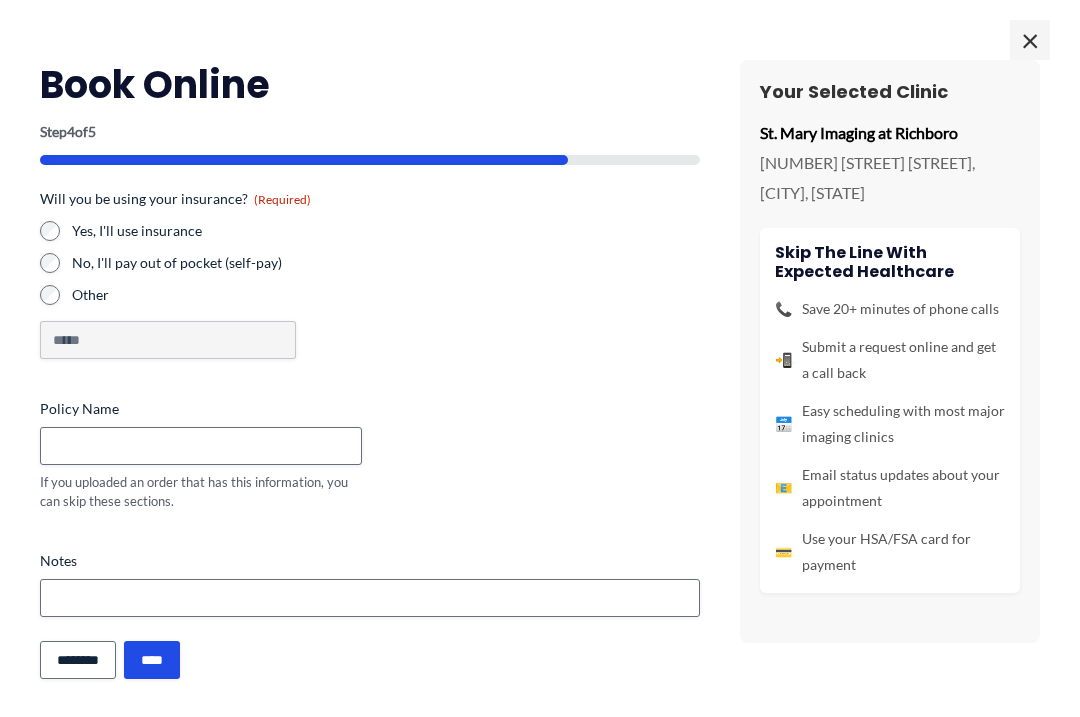 scroll, scrollTop: 873, scrollLeft: 0, axis: vertical 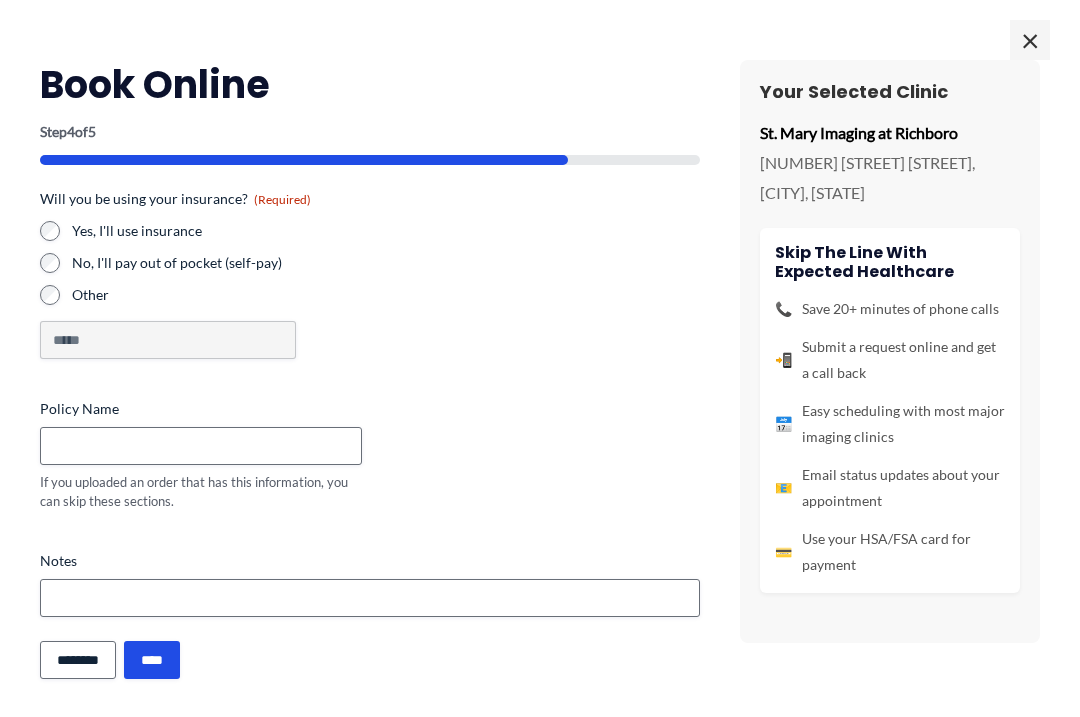 click on "********" at bounding box center [78, 660] 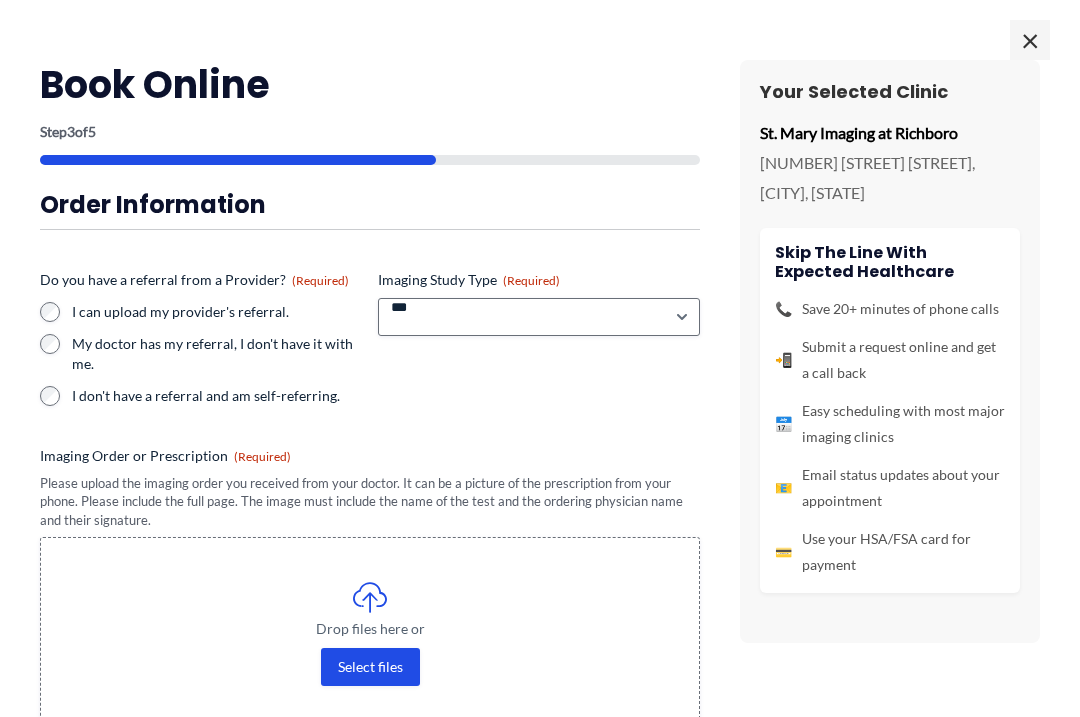 scroll, scrollTop: 833, scrollLeft: 0, axis: vertical 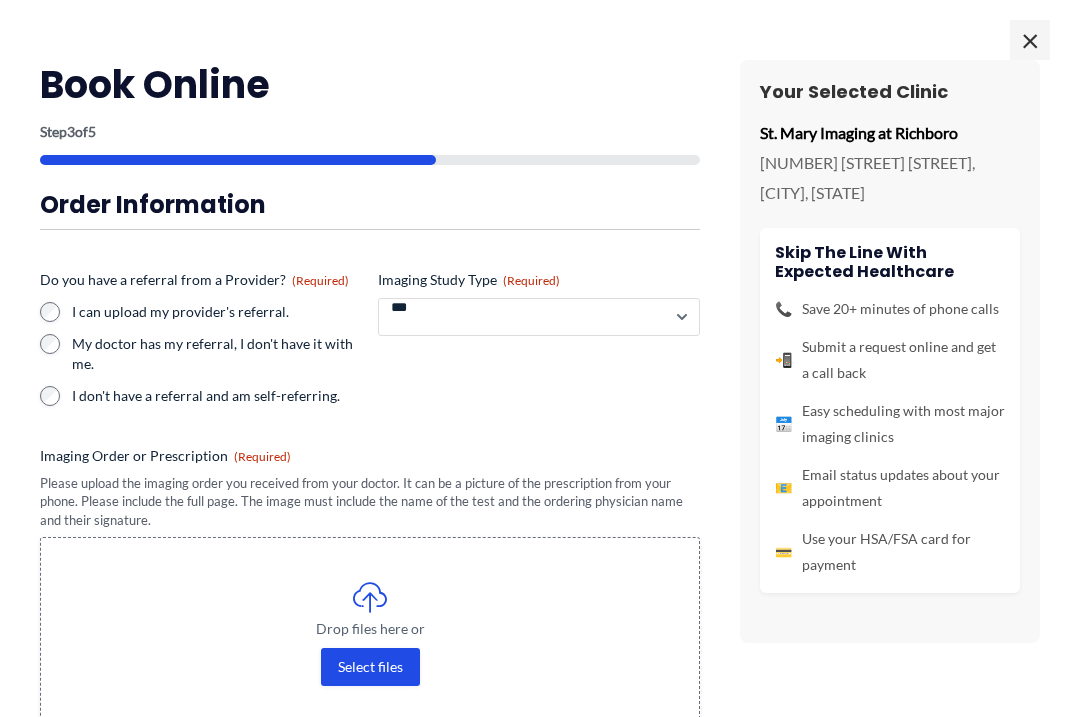 click on "**********" at bounding box center [539, 317] 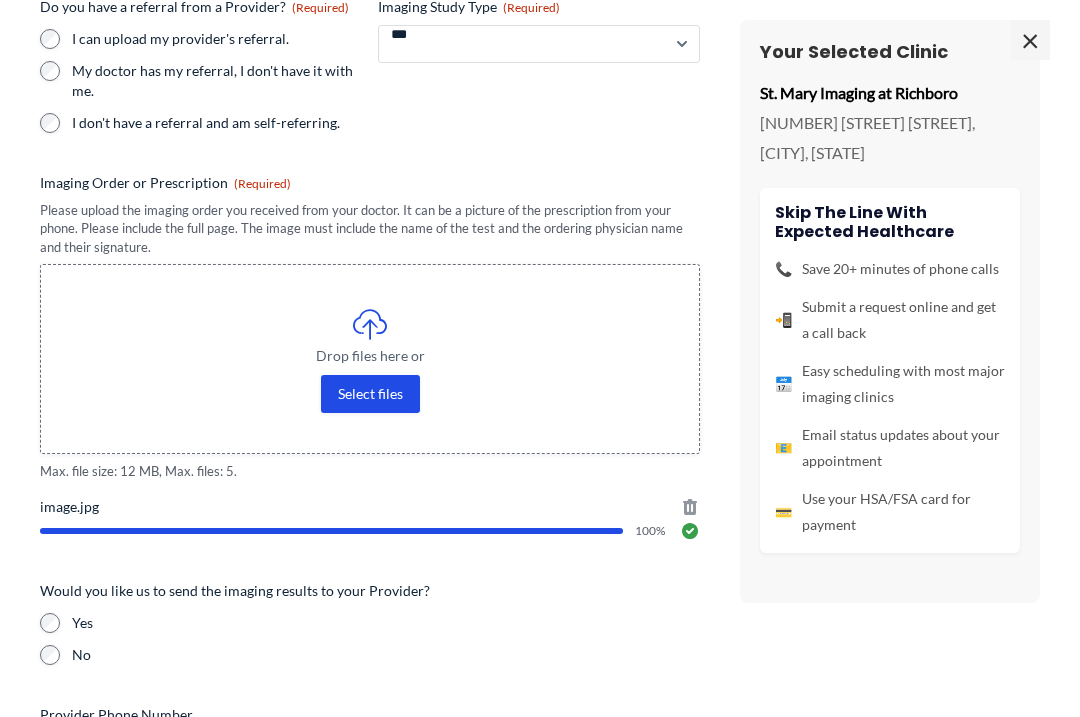 scroll, scrollTop: 248, scrollLeft: 0, axis: vertical 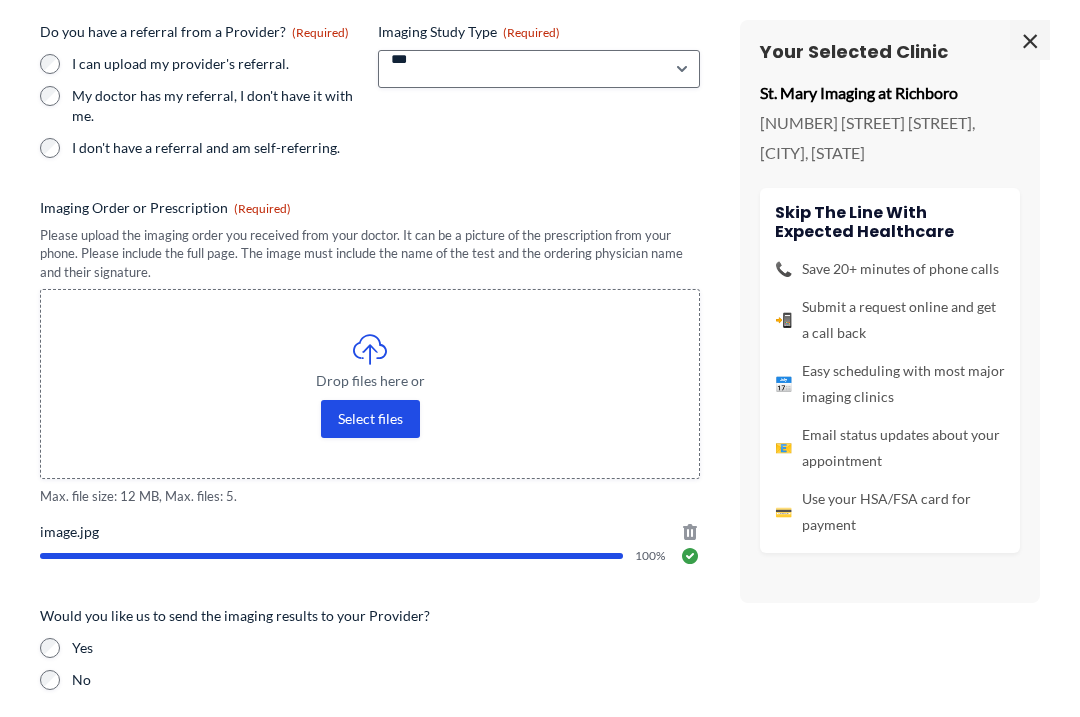 click on "Delete this file: image.jpg" at bounding box center (690, 532) 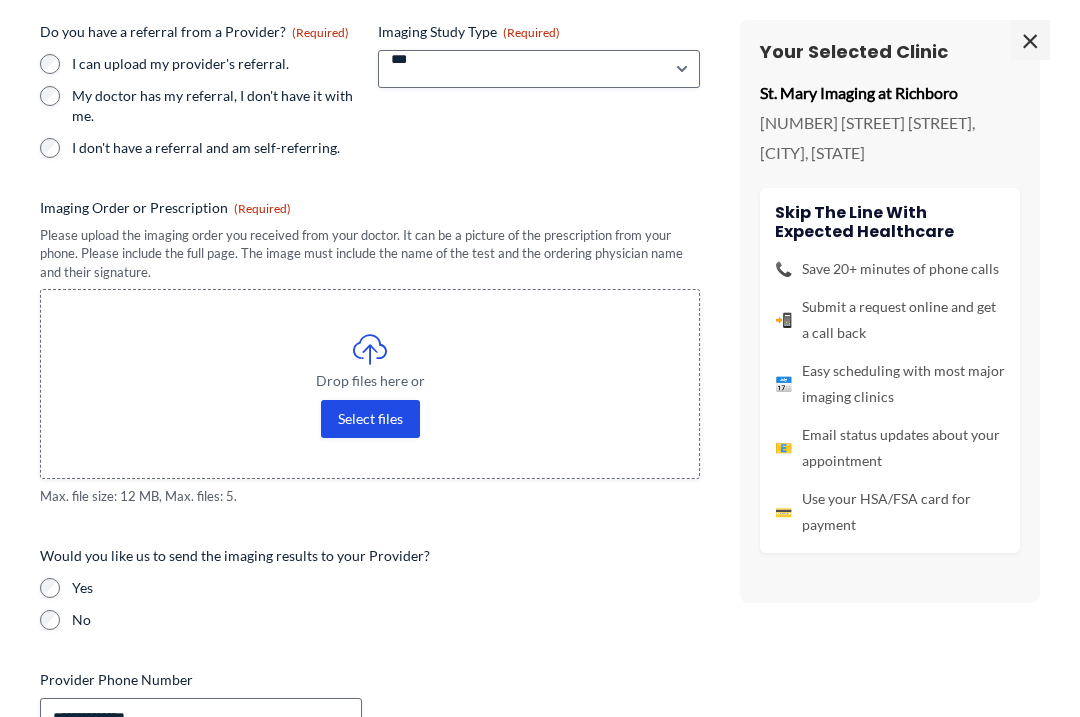 click on "Drop files here or
Select files" at bounding box center [370, 384] 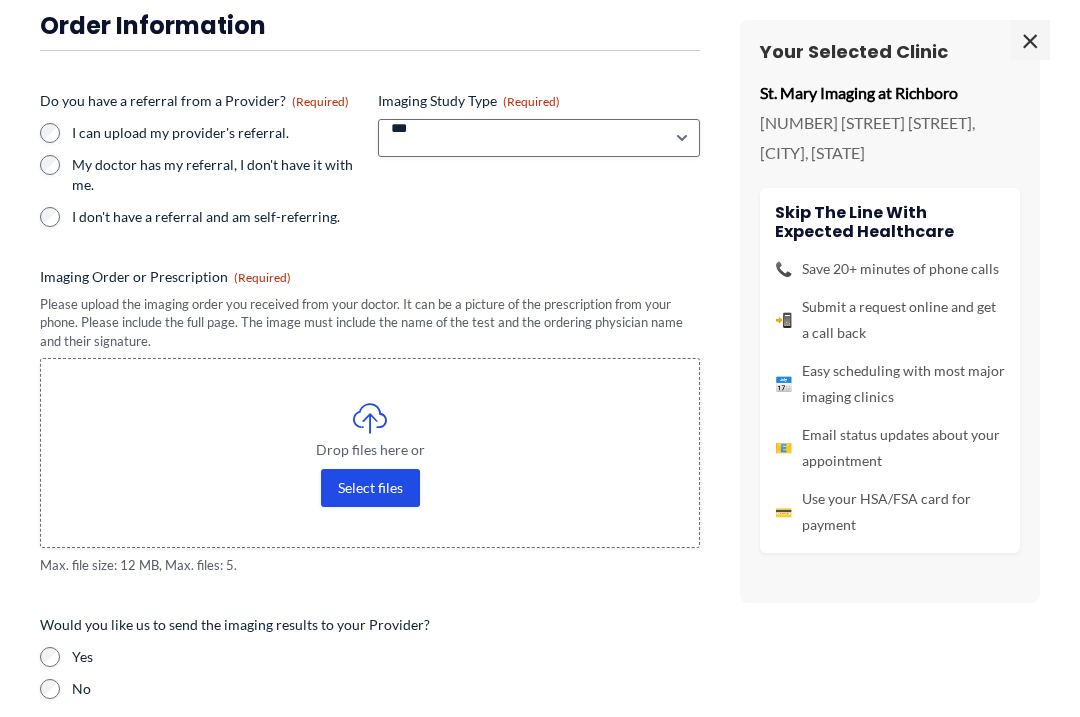 scroll, scrollTop: 178, scrollLeft: 0, axis: vertical 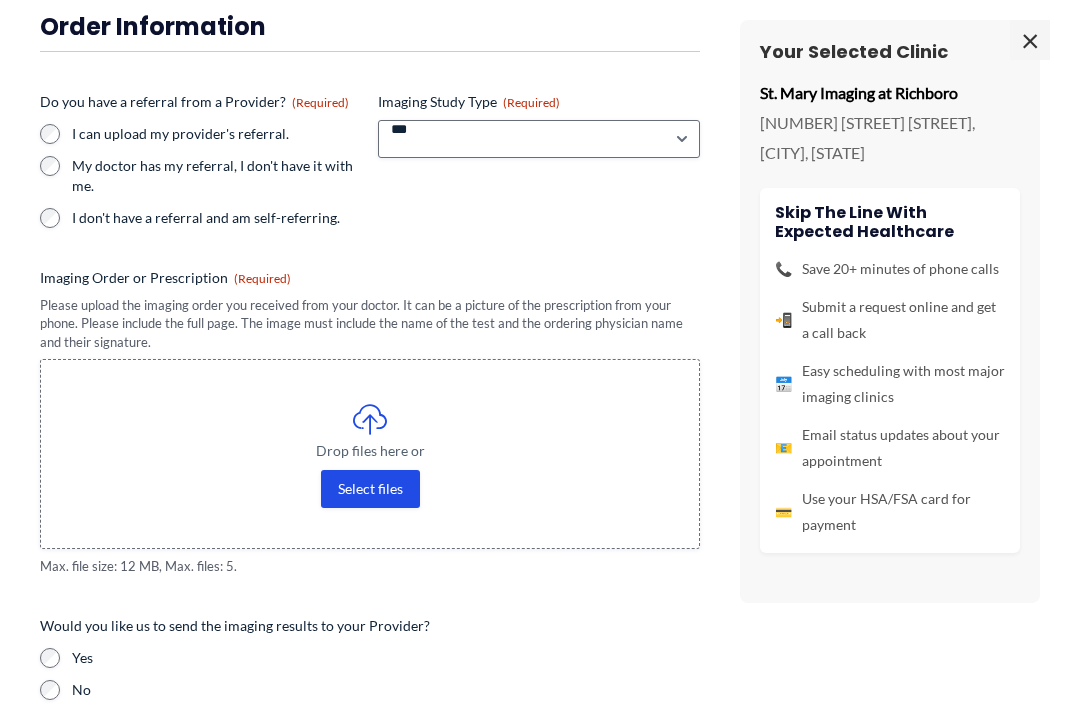 click on "Select files" at bounding box center (370, 489) 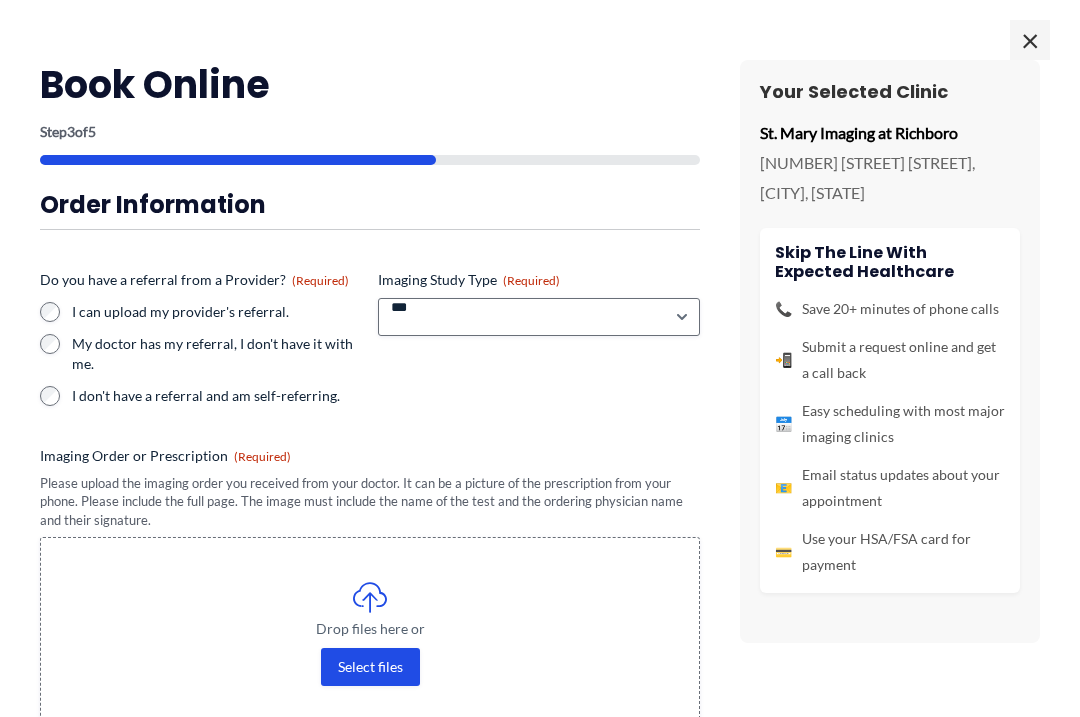 scroll, scrollTop: 0, scrollLeft: 0, axis: both 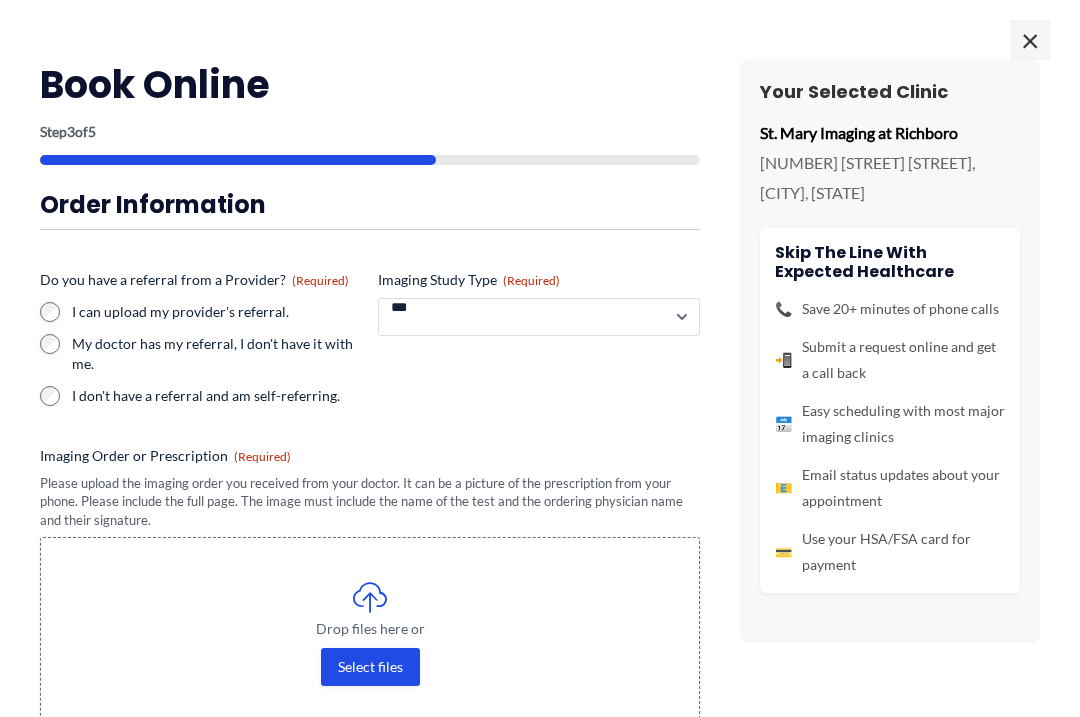 click on "**********" at bounding box center [539, 317] 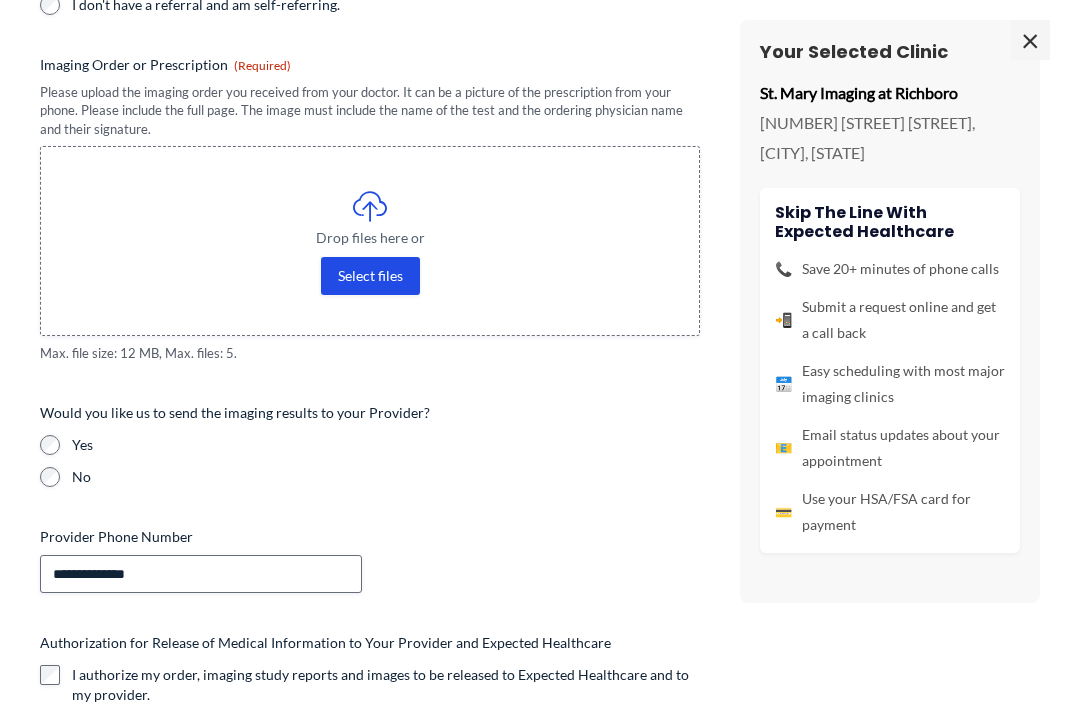 scroll, scrollTop: 396, scrollLeft: 0, axis: vertical 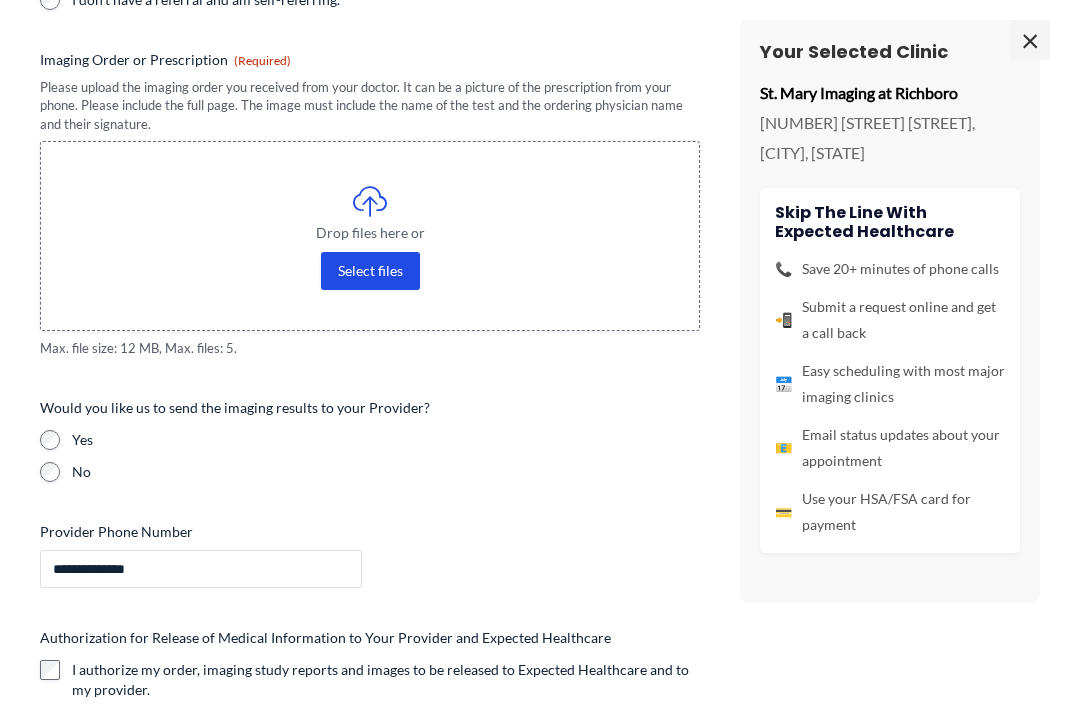 click on "**********" at bounding box center (201, 569) 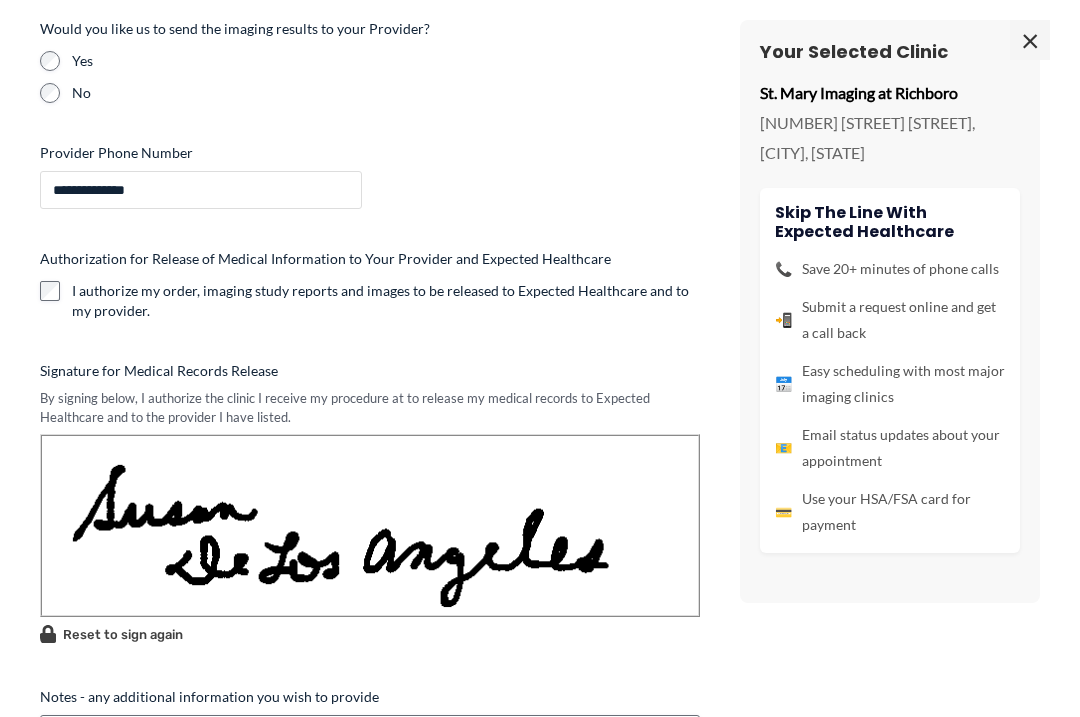 scroll, scrollTop: 787, scrollLeft: 0, axis: vertical 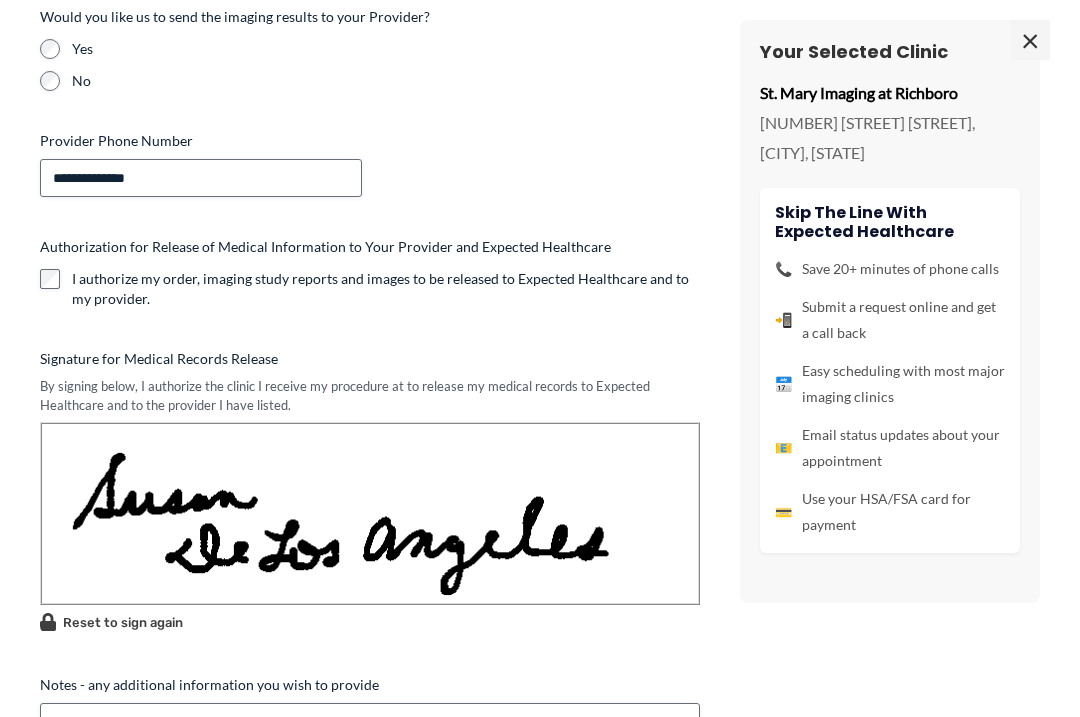 click at bounding box center (370, 513) 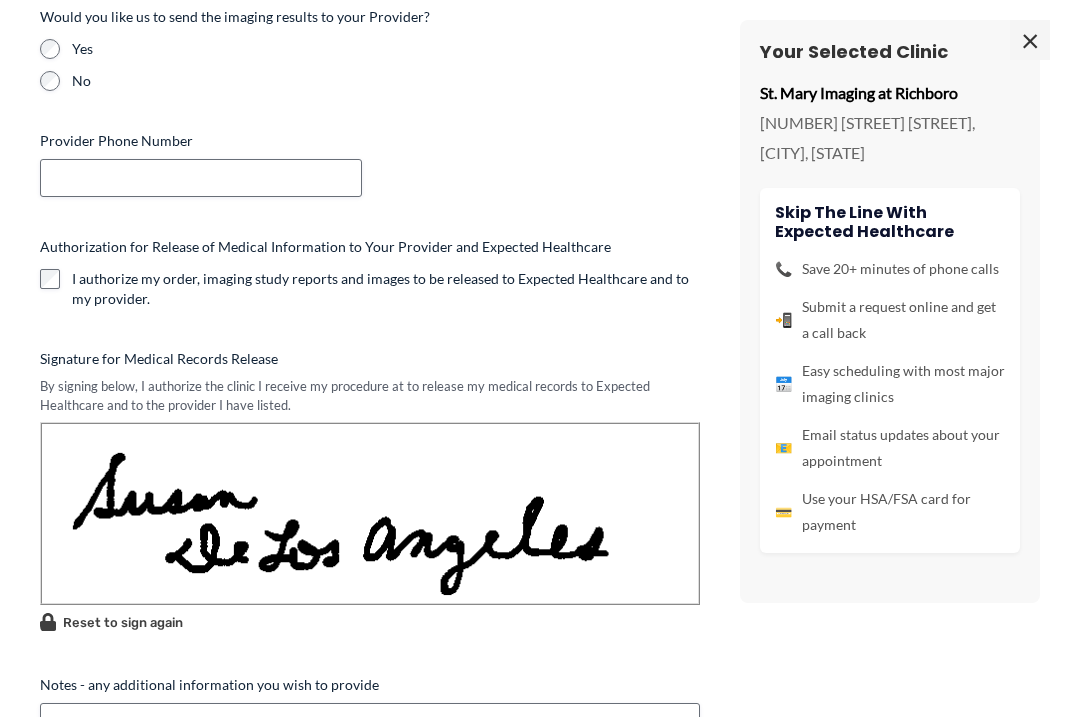 click at bounding box center (370, 513) 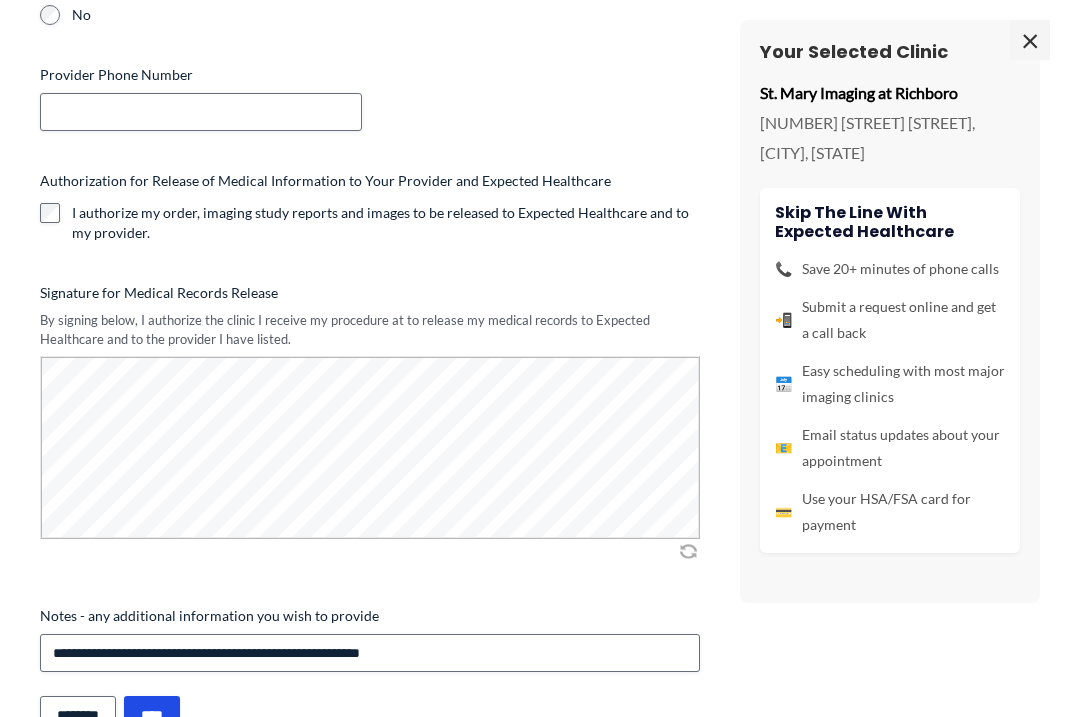 scroll, scrollTop: 852, scrollLeft: 0, axis: vertical 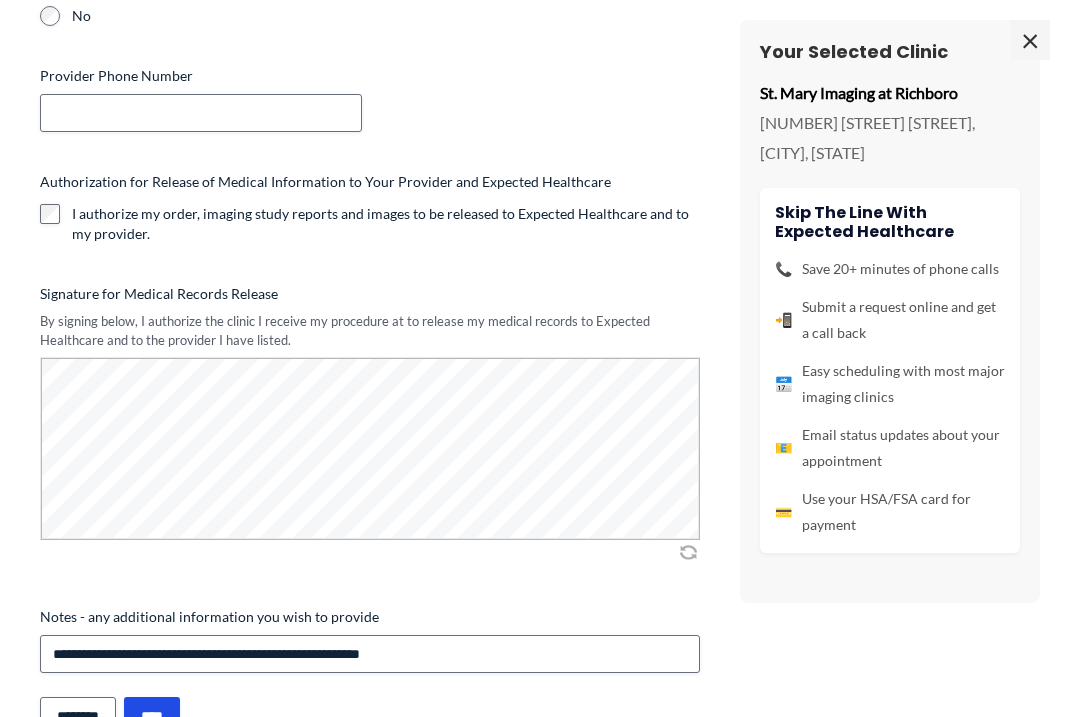 click at bounding box center [688, 552] 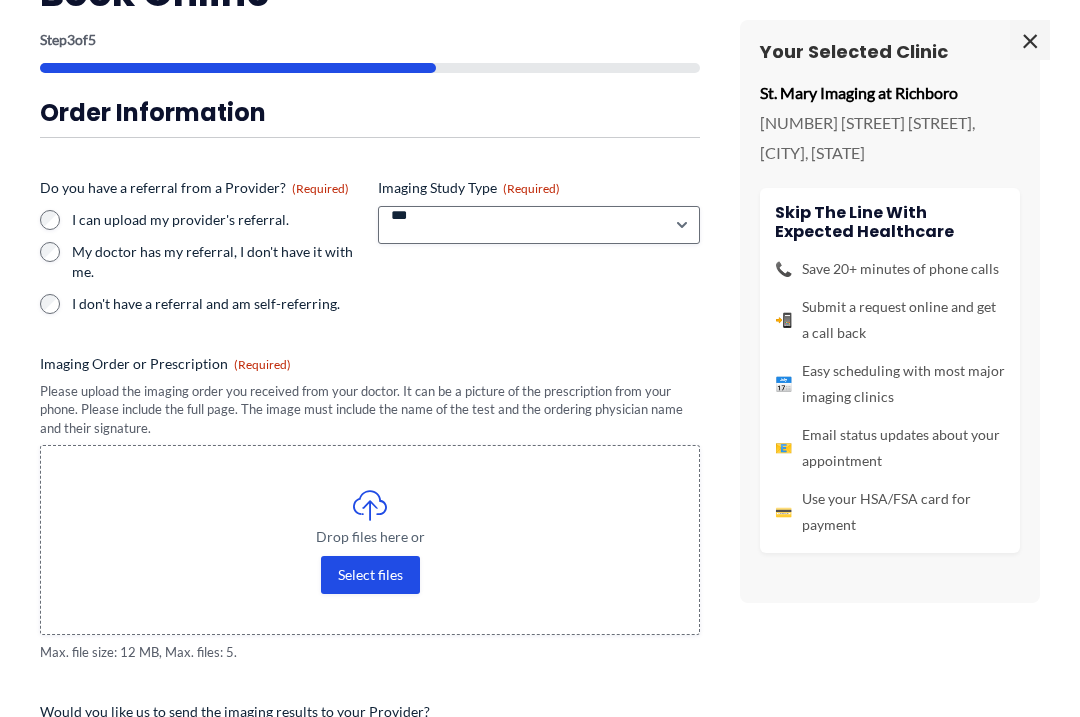 scroll, scrollTop: 135, scrollLeft: 0, axis: vertical 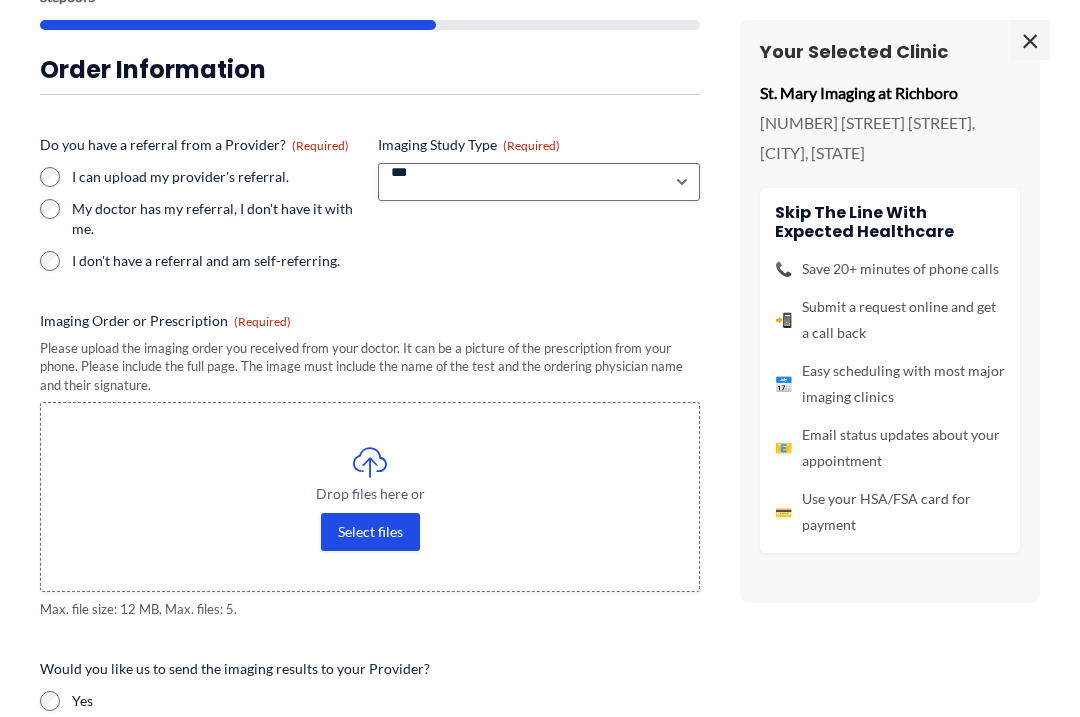 click on "Select files" at bounding box center [370, 532] 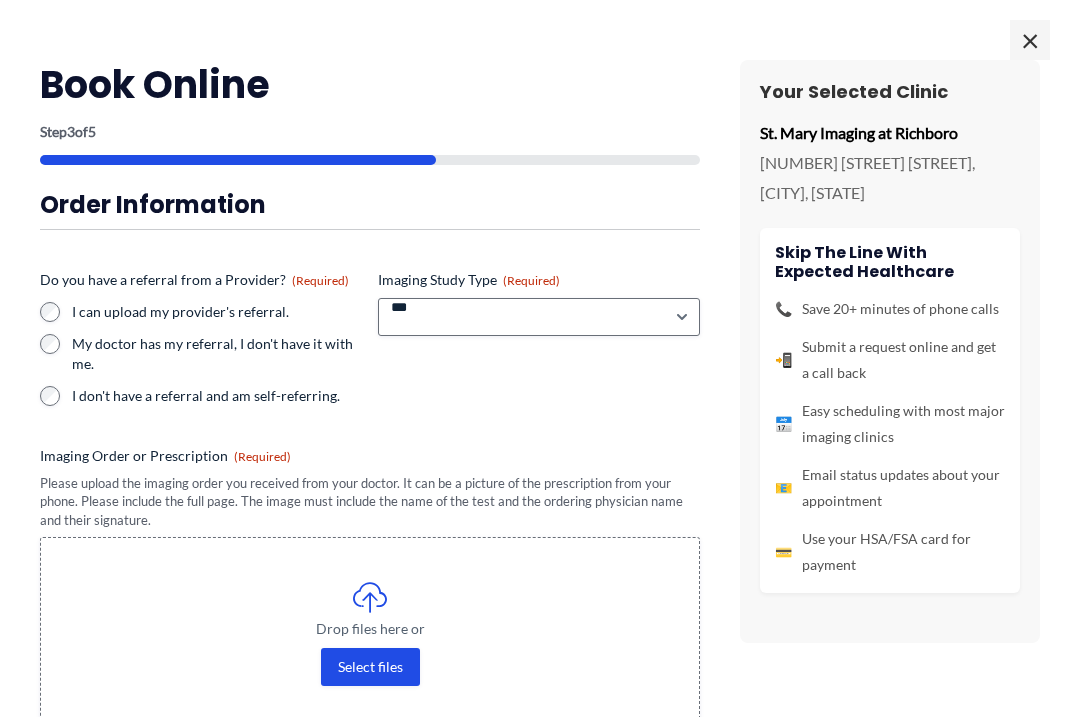 scroll, scrollTop: 0, scrollLeft: 0, axis: both 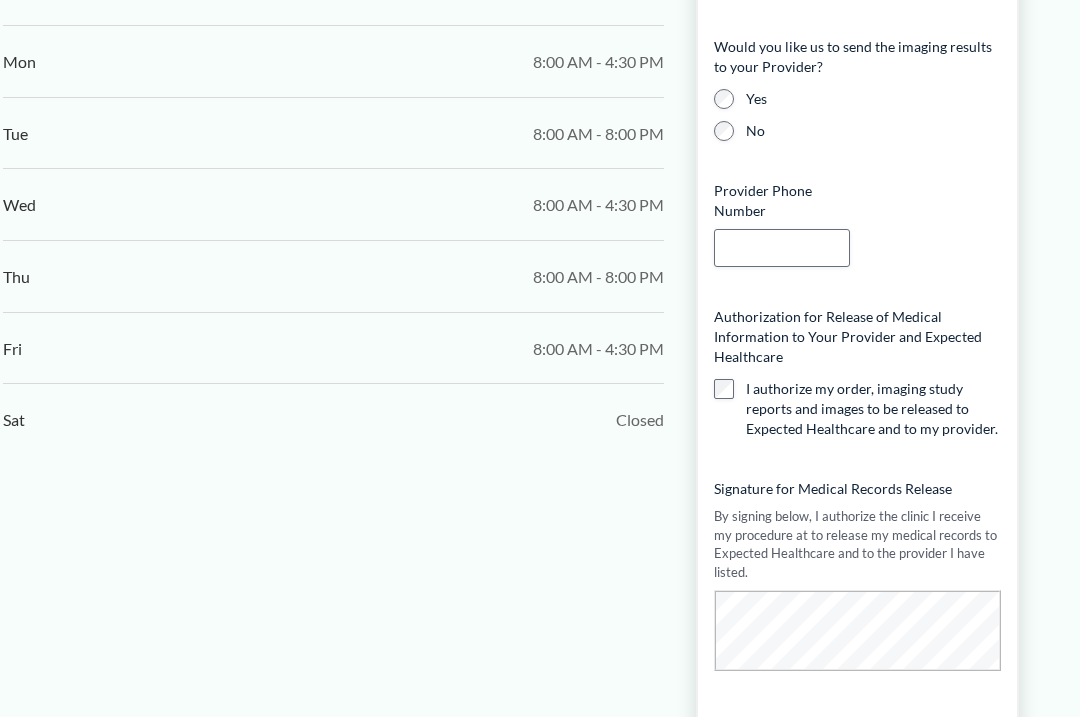 click at bounding box center [0, 0] 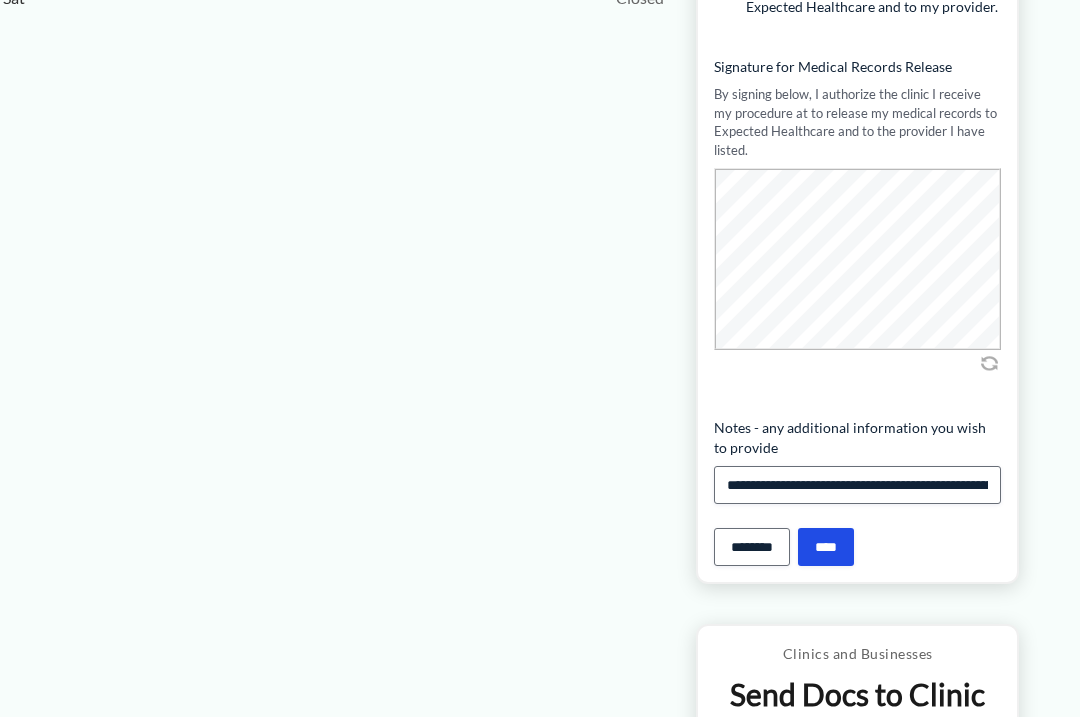 scroll, scrollTop: 1658, scrollLeft: 29, axis: both 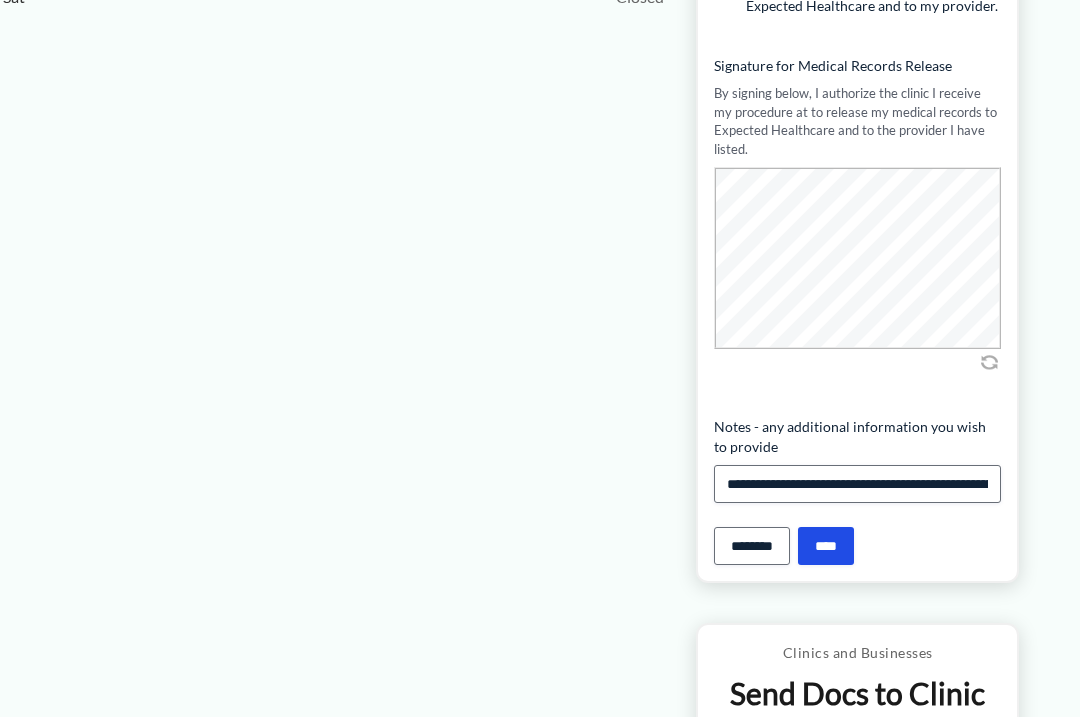click on "********" at bounding box center [0, 0] 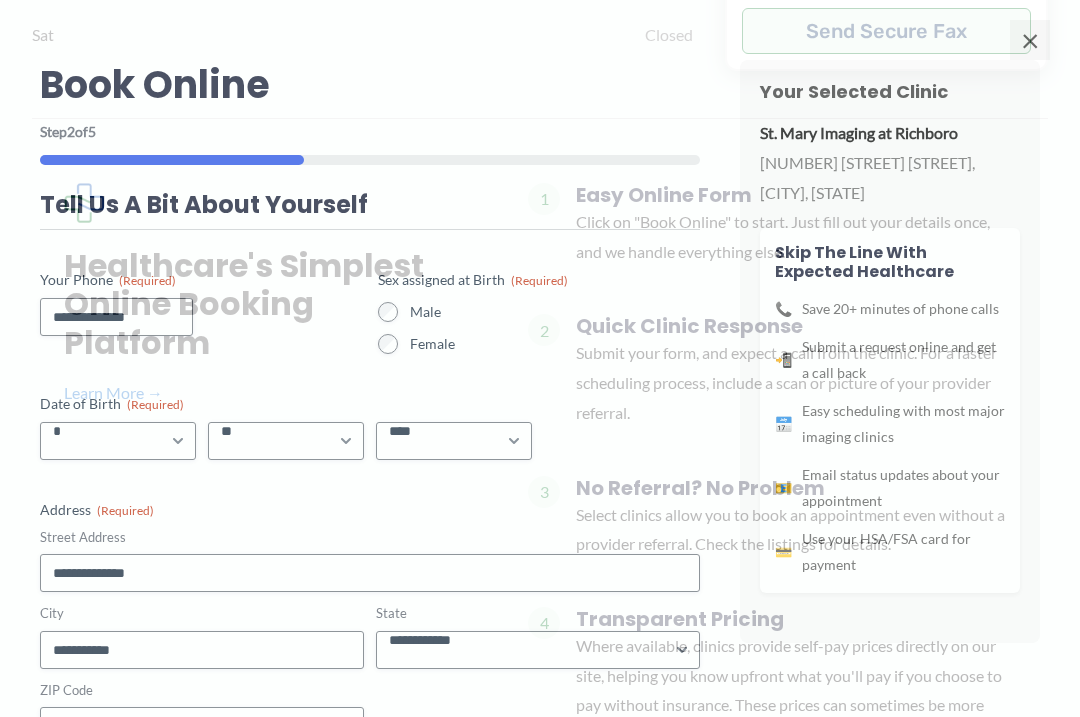 scroll, scrollTop: 0, scrollLeft: 0, axis: both 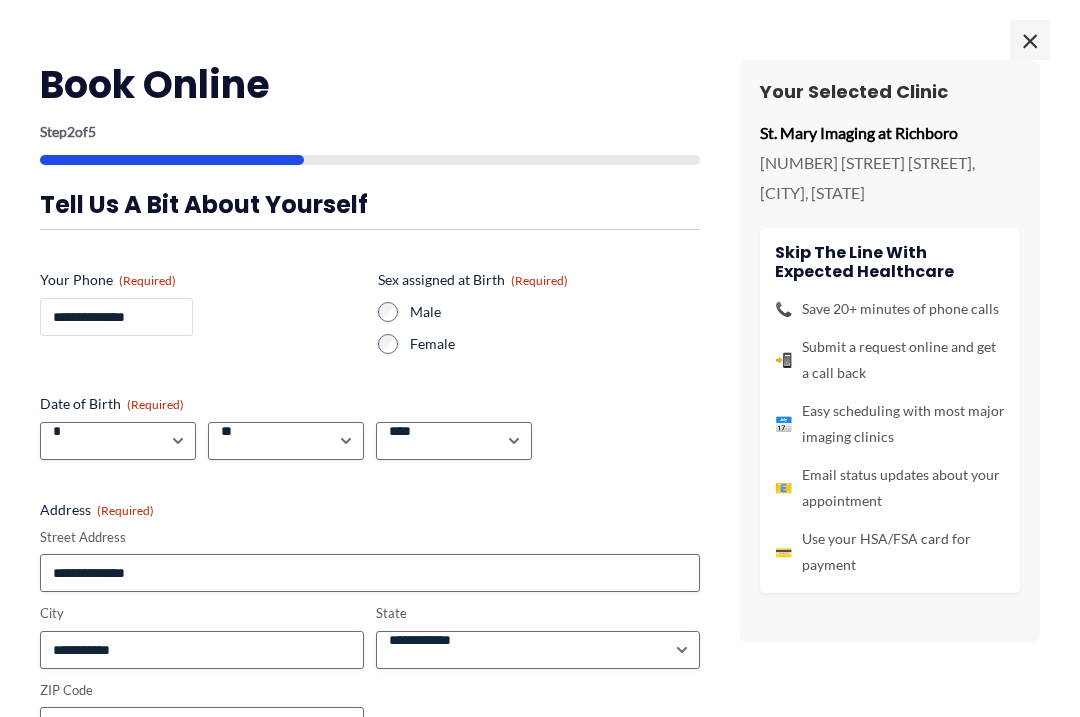 click on "**********" at bounding box center (116, 317) 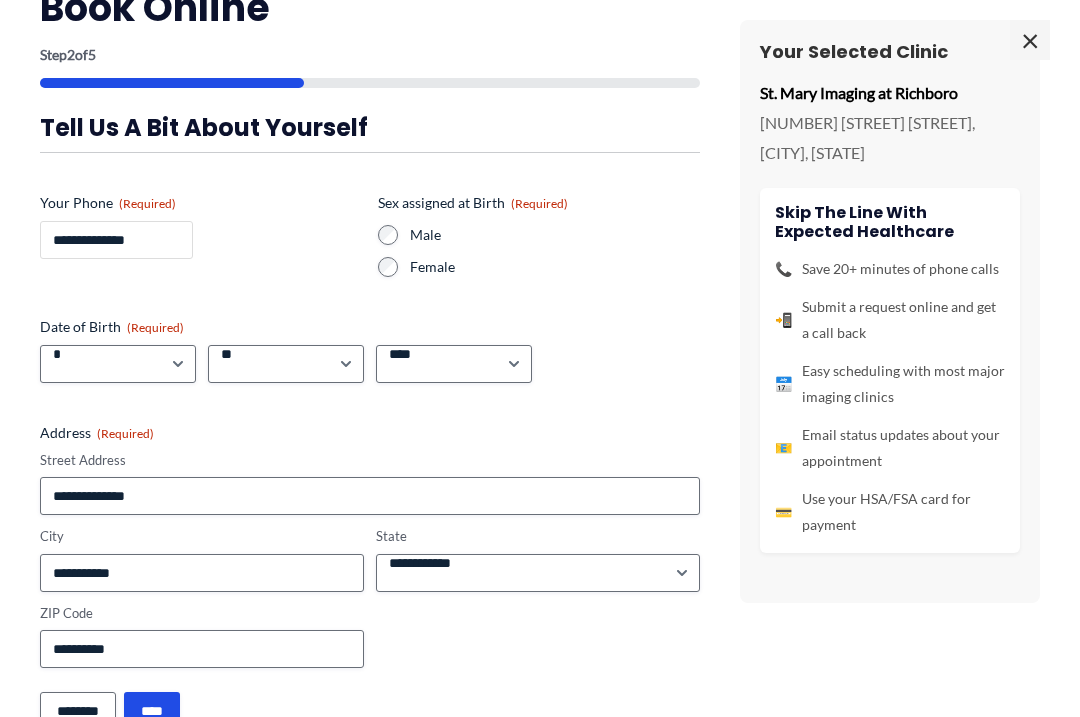 scroll, scrollTop: 74, scrollLeft: 0, axis: vertical 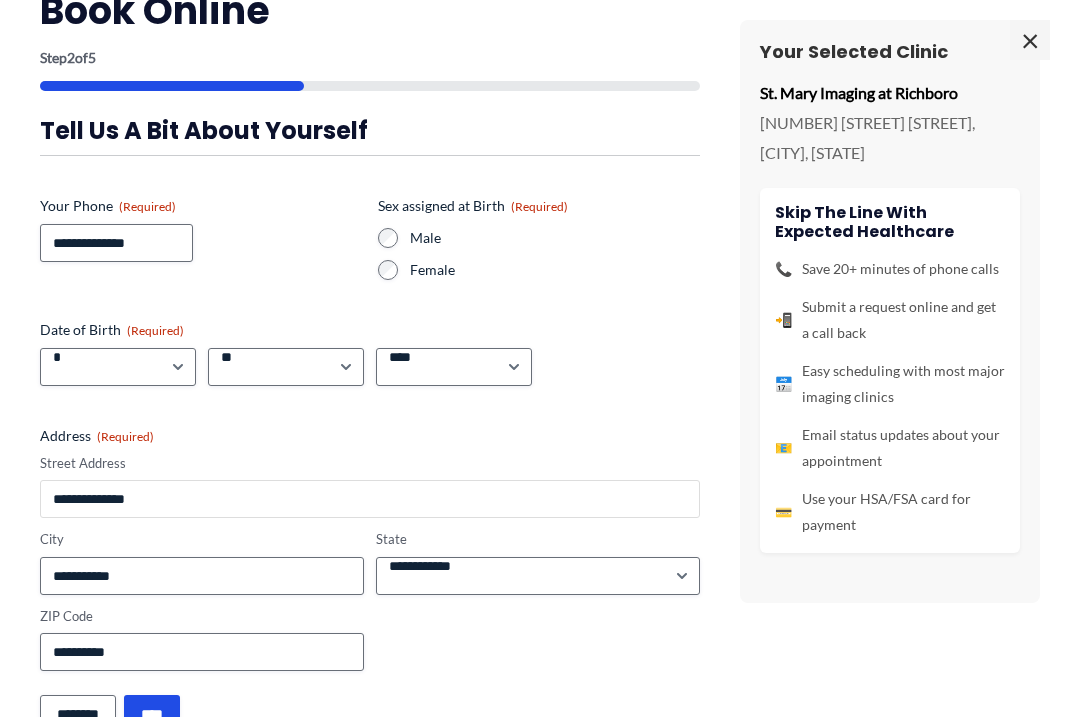 click on "**********" at bounding box center (370, 499) 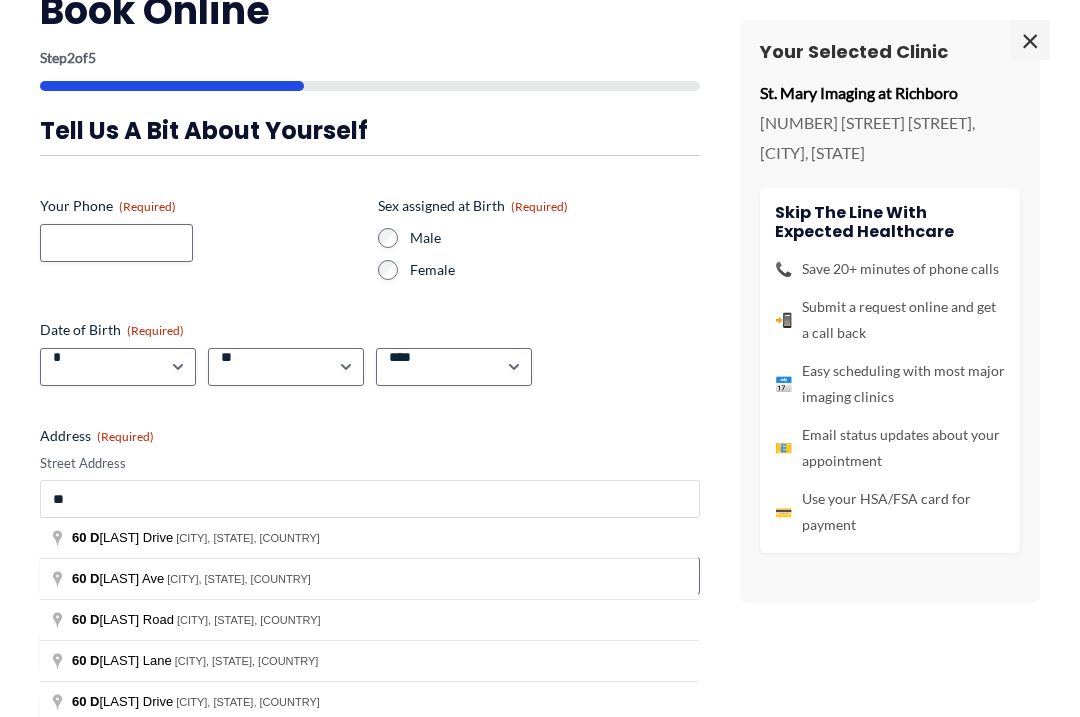type on "*" 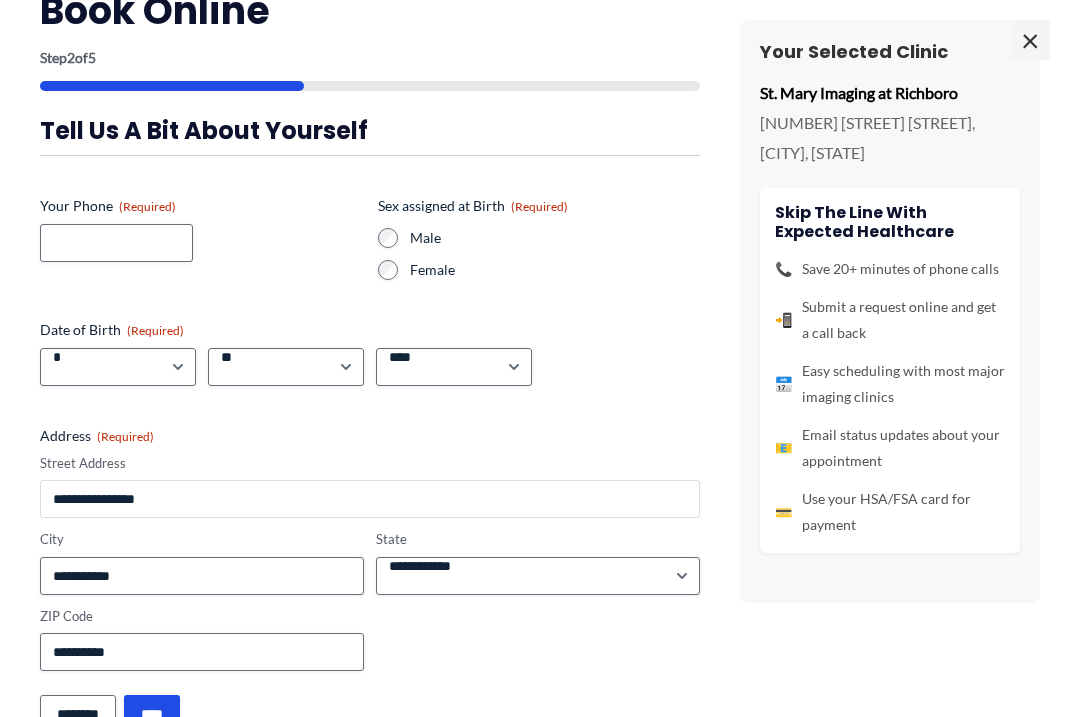 type 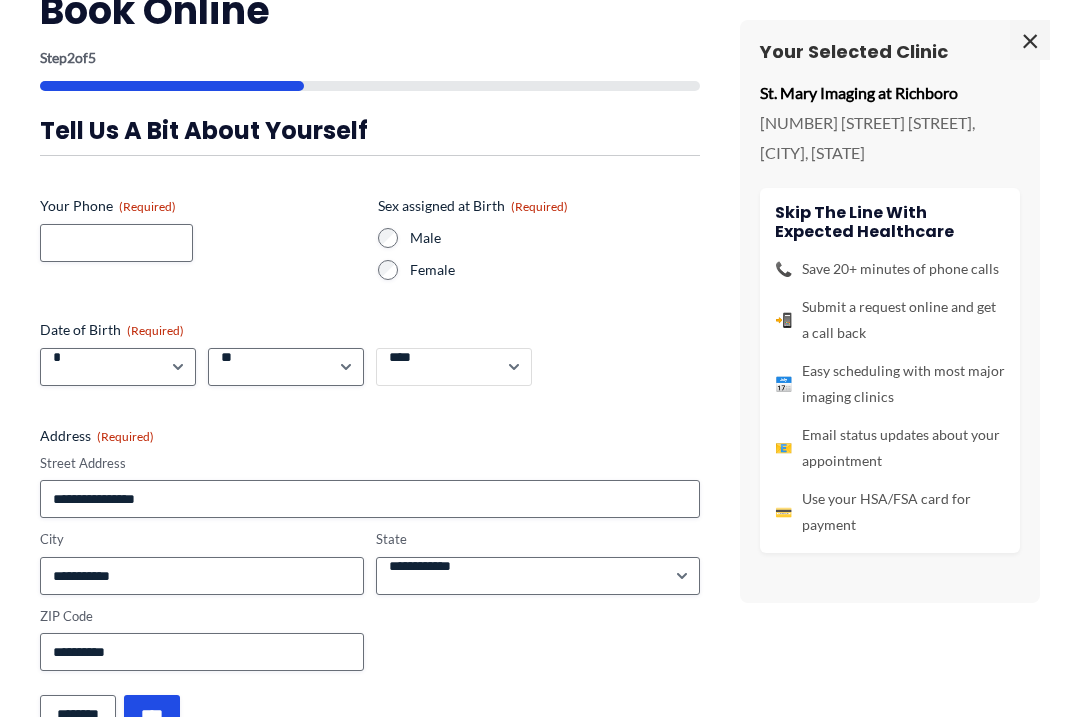 click on "**** **** **** **** **** **** **** **** **** **** **** **** **** **** **** **** **** **** **** **** **** **** **** **** **** **** **** **** **** **** **** **** **** **** **** **** **** **** **** **** **** **** **** **** **** **** **** **** **** **** **** **** **** **** **** **** **** **** **** **** **** **** **** **** **** **** **** **** **** **** **** **** **** **** **** **** **** **** **** **** **** **** **** **** **** **** **** **** **** **** **** **** **** **** **** **** **** **** **** **** **** **** **** **** **** **** **** ****" at bounding box center (454, 367) 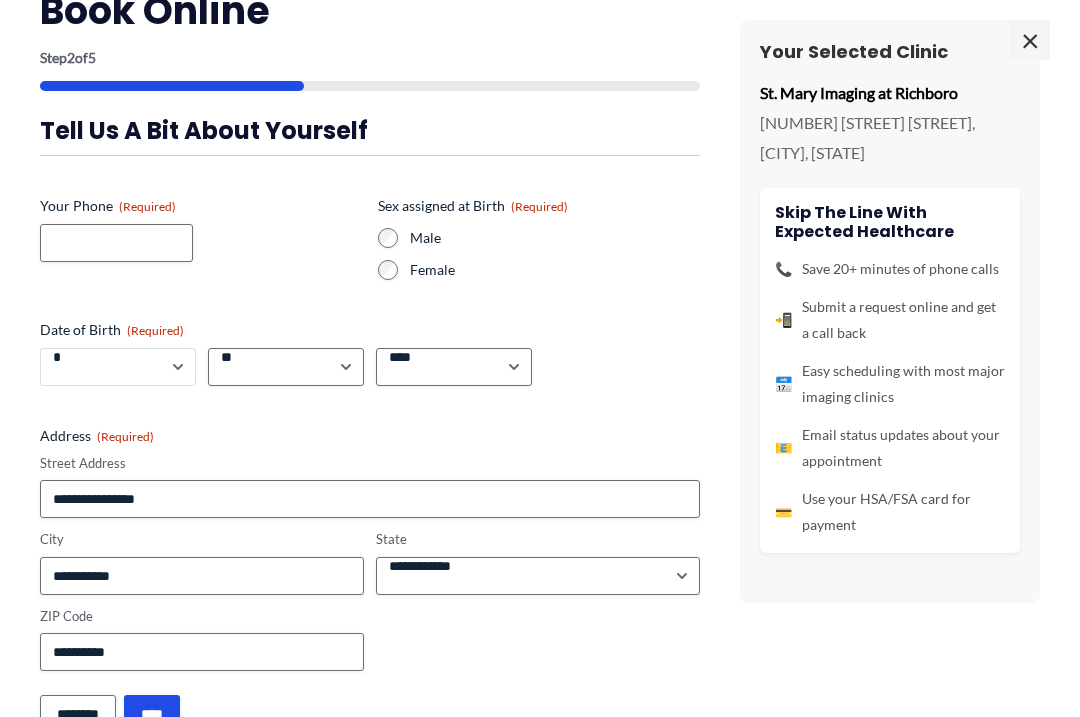 click on "***** * * * * * * * * * ** ** **" at bounding box center [118, 367] 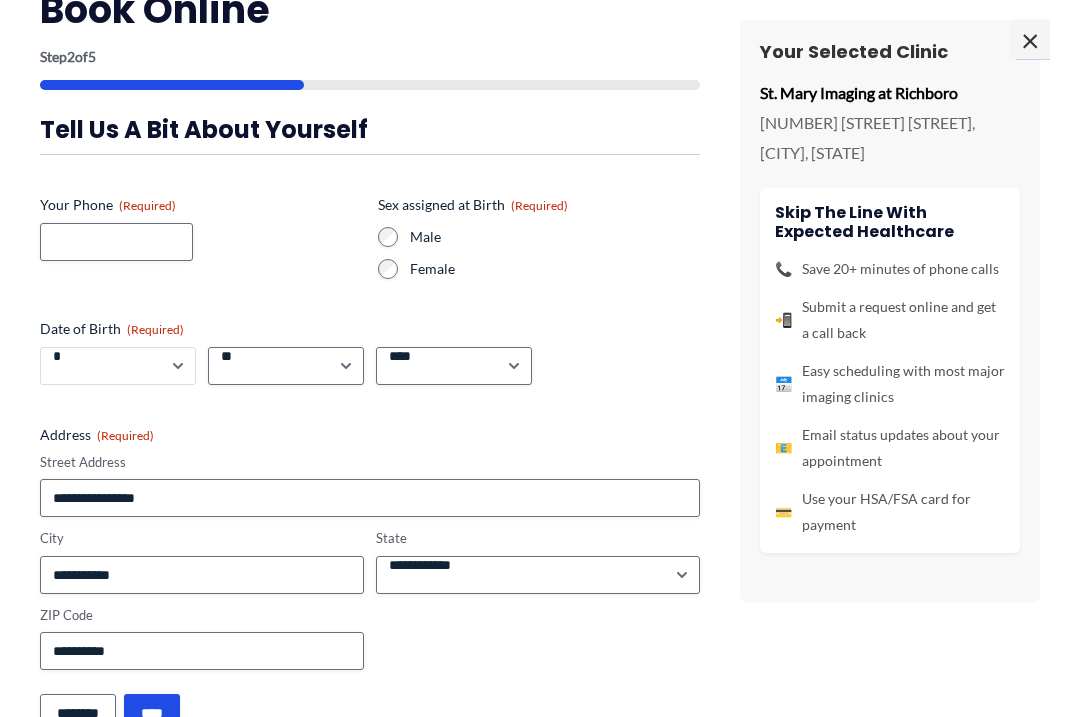 scroll, scrollTop: 2251, scrollLeft: 0, axis: vertical 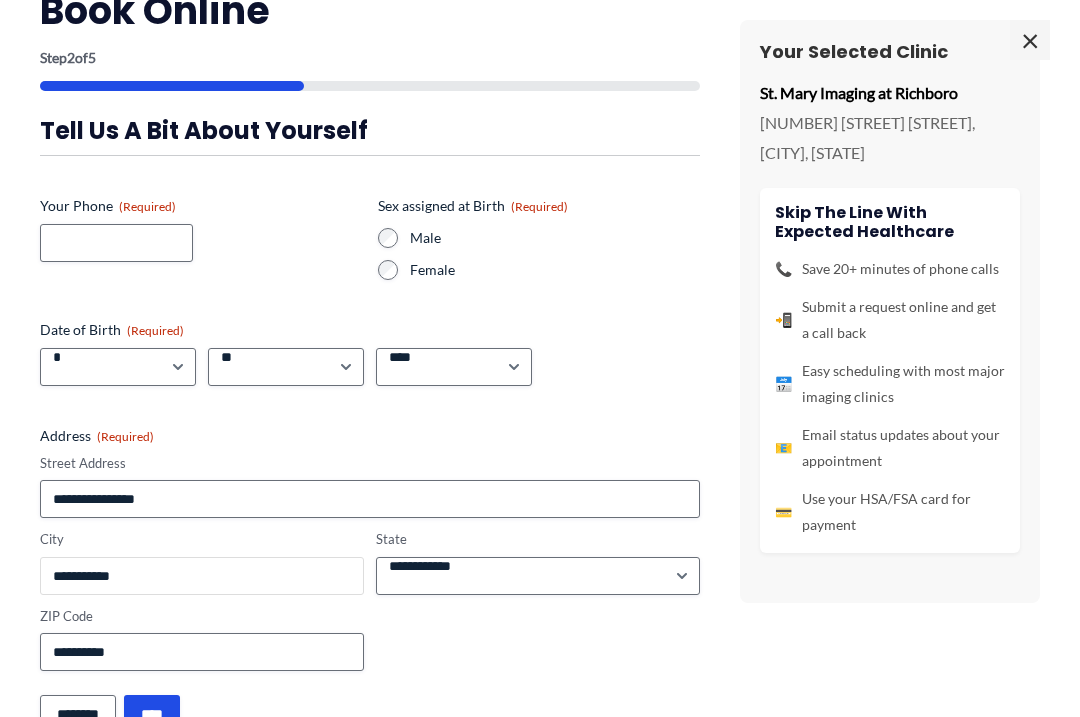 click on "**********" at bounding box center (202, 576) 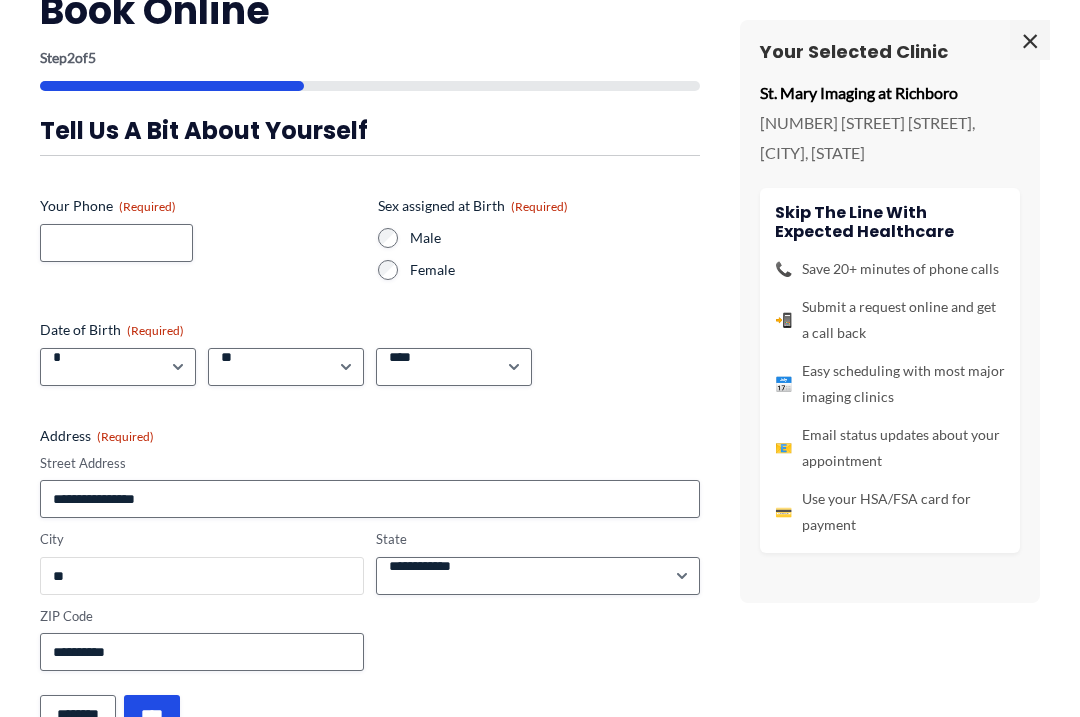 type on "*" 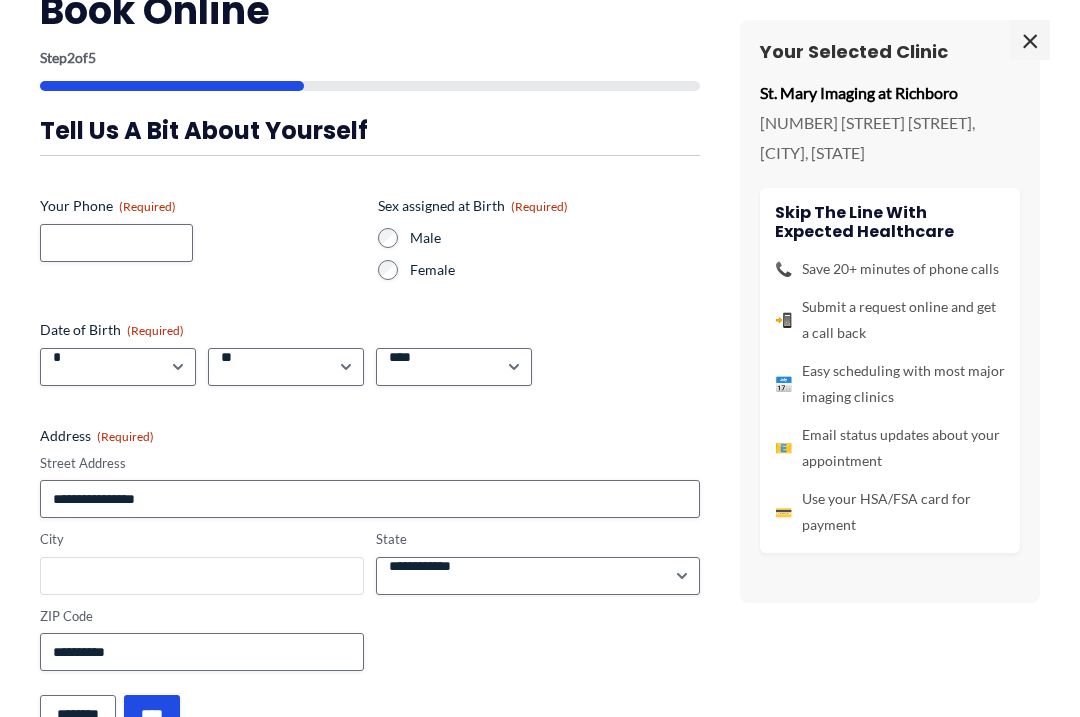 type 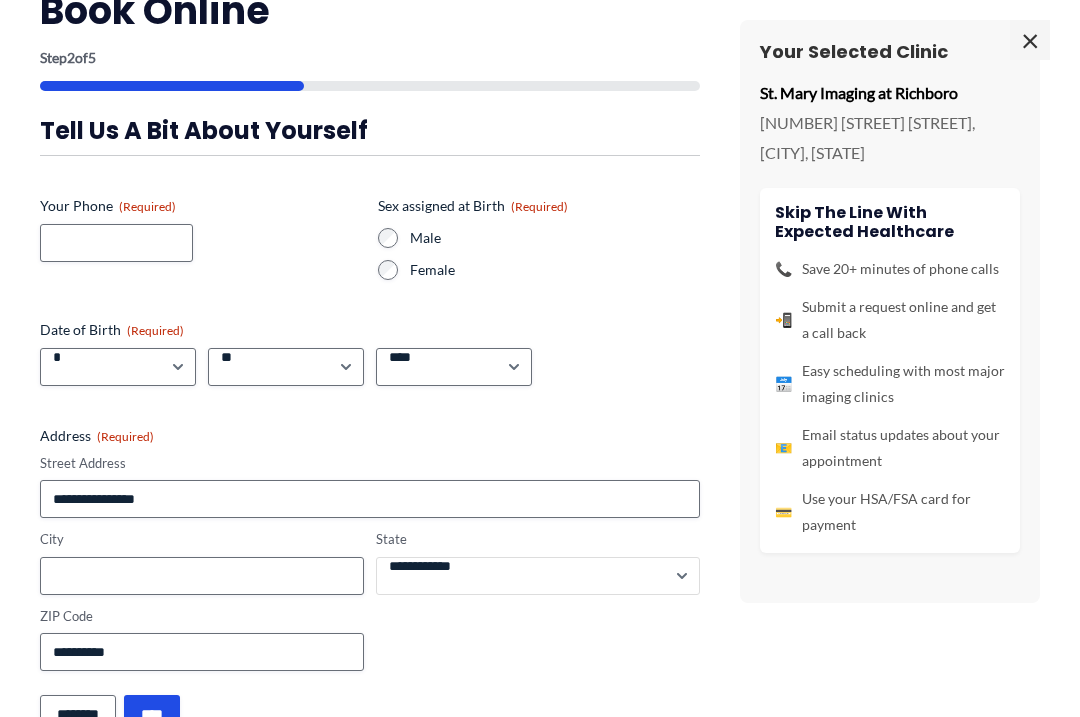 click on "**********" at bounding box center (538, 576) 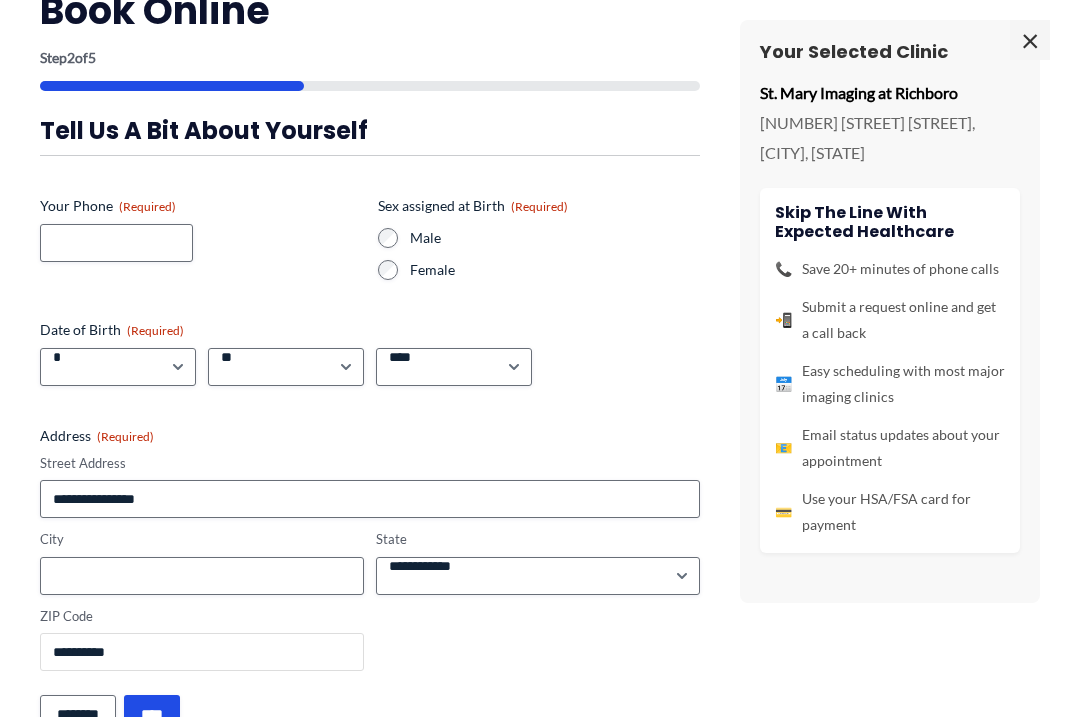 click on "**********" at bounding box center (202, 652) 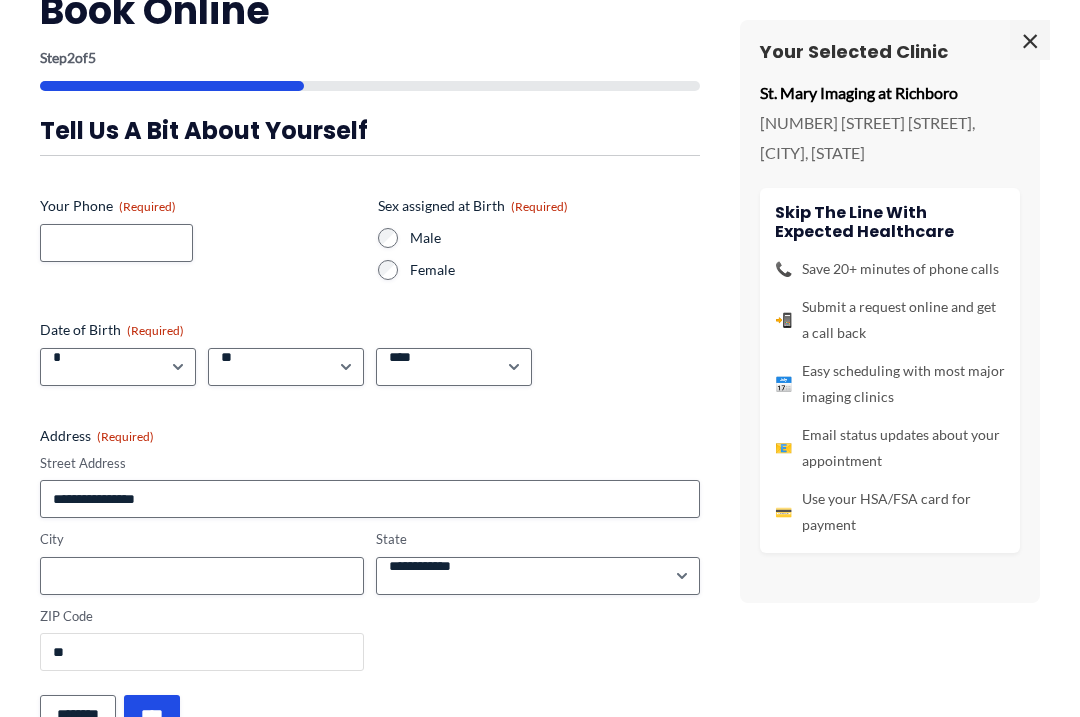 type on "*" 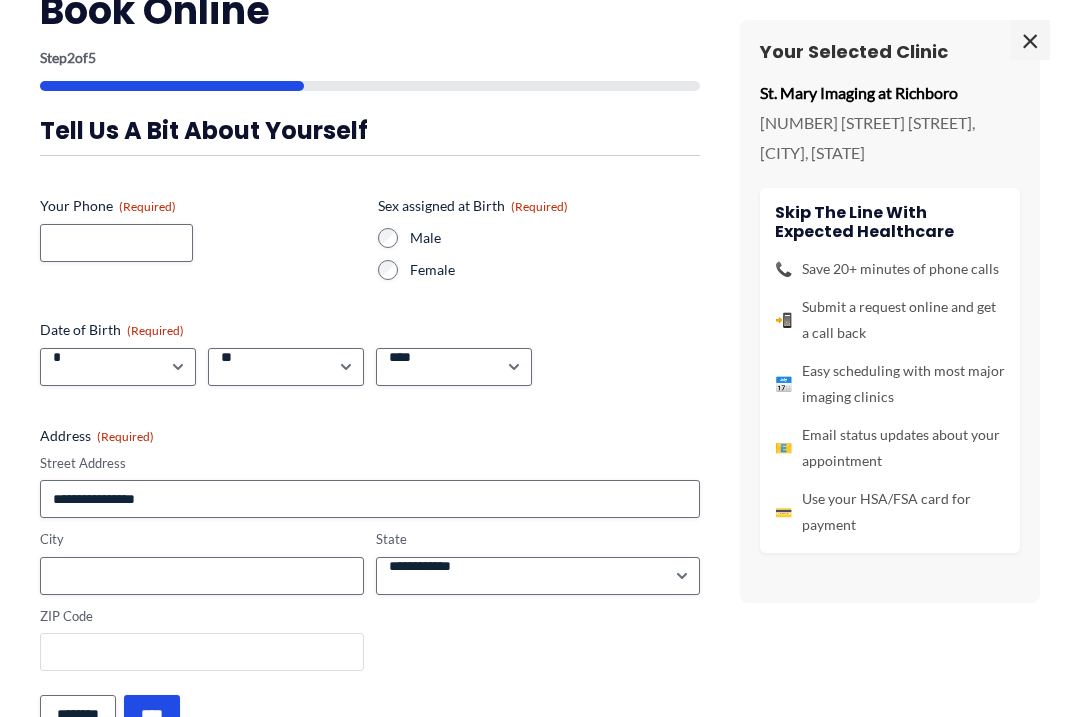 scroll, scrollTop: 1933, scrollLeft: 0, axis: vertical 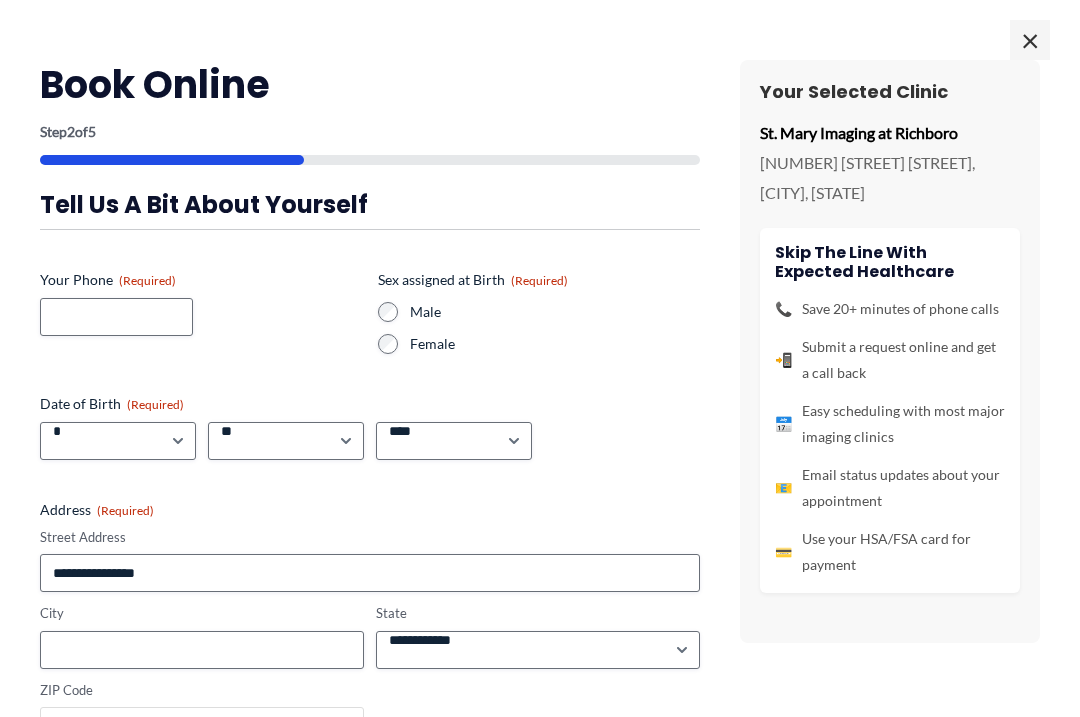 type 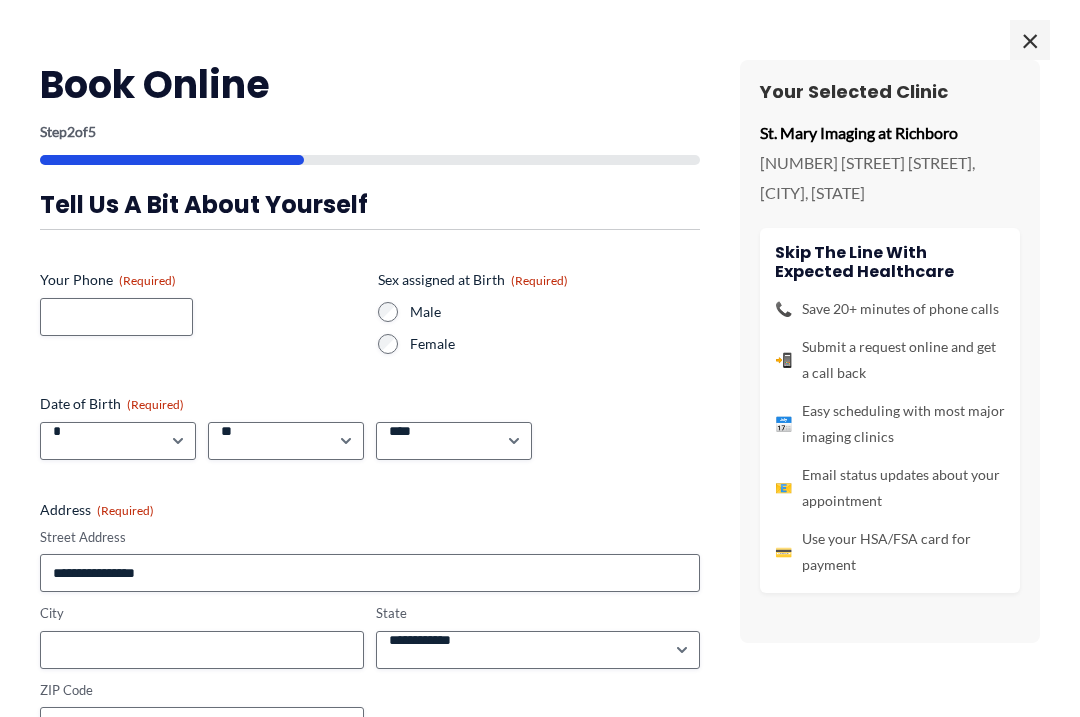click on "×" at bounding box center [1030, 40] 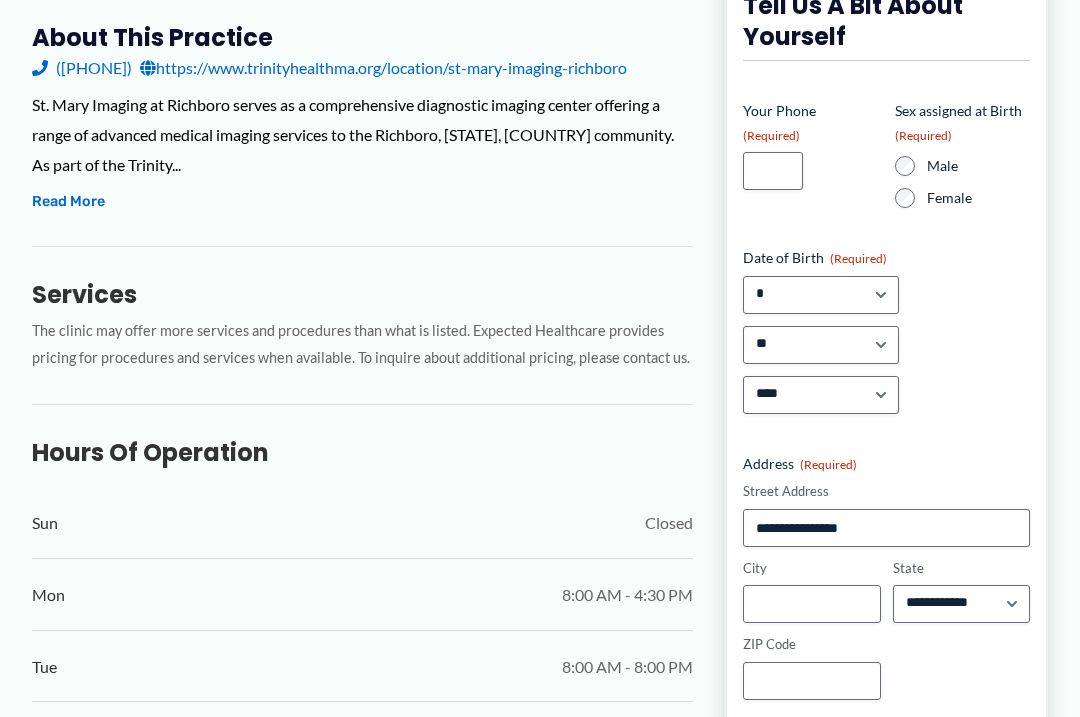 scroll, scrollTop: 702, scrollLeft: 0, axis: vertical 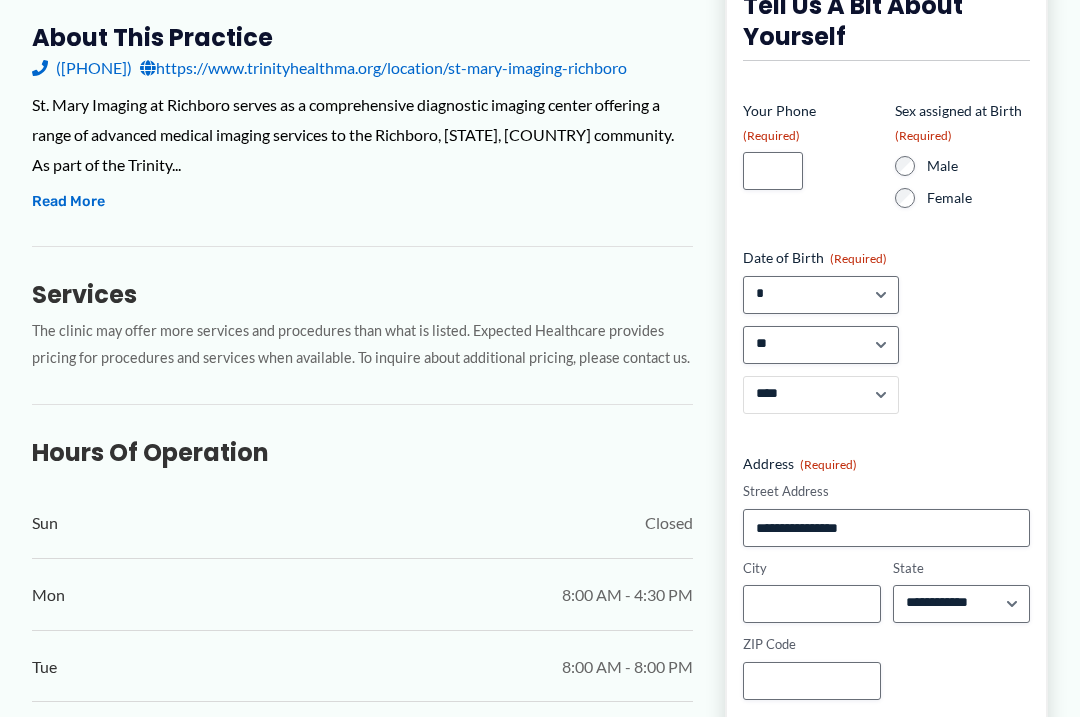 click on "**** **** **** **** **** **** **** **** **** **** **** **** **** **** **** **** **** **** **** **** **** **** **** **** **** **** **** **** **** **** **** **** **** **** **** **** **** **** **** **** **** **** **** **** **** **** **** **** **** **** **** **** **** **** **** **** **** **** **** **** **** **** **** **** **** **** **** **** **** **** **** **** **** **** **** **** **** **** **** **** **** **** **** **** **** **** **** **** **** **** **** **** **** **** **** **** **** **** **** **** **** **** **** **** **** **** **** ****" at bounding box center [0, 0] 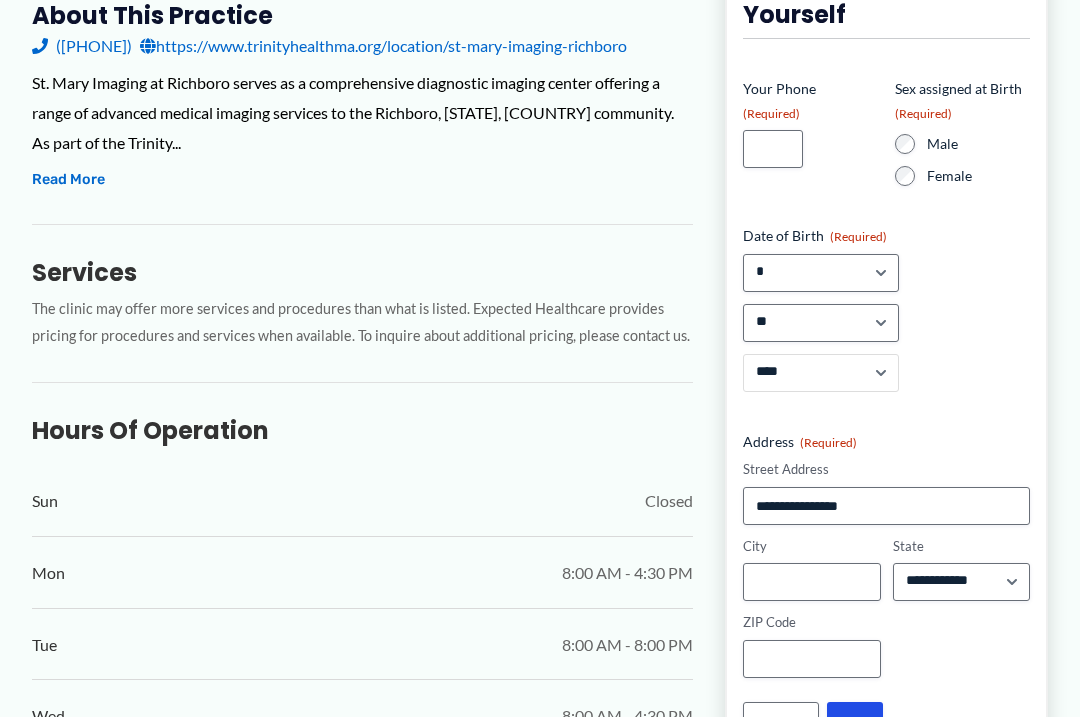 scroll, scrollTop: 727, scrollLeft: 0, axis: vertical 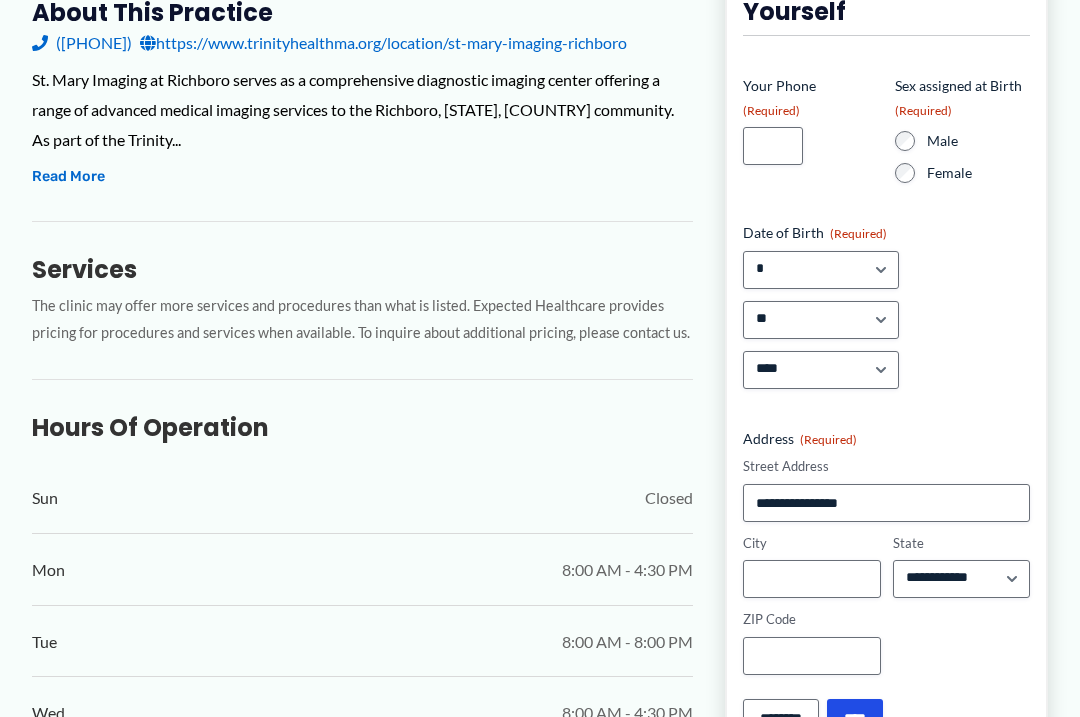 click on "Month ***** * * * * * * * * * ** ** ** Day *** * * * * * * * * * ** ** ** ** ** ** ** ** ** ** ** ** ** ** ** ** ** ** ** ** ** ** Year **** **** **** **** **** **** **** **** **** **** **** **** **** **** **** **** **** **** **** **** **** **** **** **** **** **** **** **** **** **** **** **** **** **** **** **** **** **** **** **** **** **** **** **** **** **** **** **** **** **** **** **** **** **** **** **** **** **** **** **** **** **** **** **** **** **** **** **** **** **** **** **** **** **** **** **** **** **** **** **** **** **** **** **** **** **** **** **** **** **** **** **** **** **** **** **** **** **** **** **** **** **** **** **** **** **** **** ****" at bounding box center (0, 0) 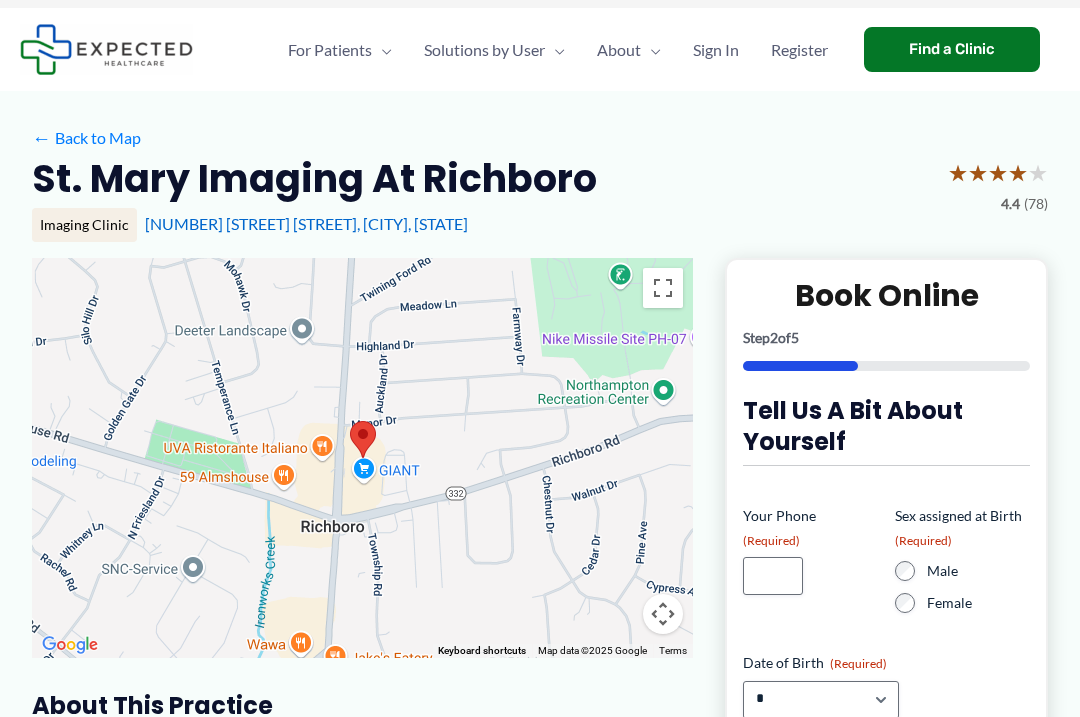 scroll, scrollTop: 230, scrollLeft: 0, axis: vertical 